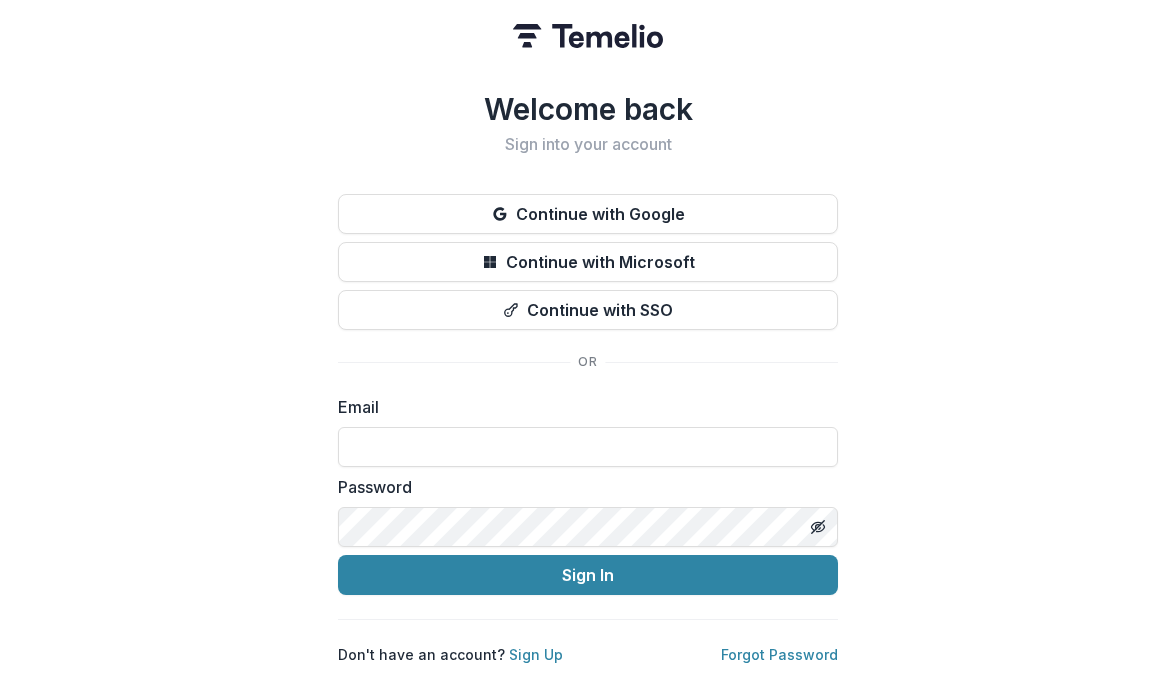 scroll, scrollTop: 0, scrollLeft: 0, axis: both 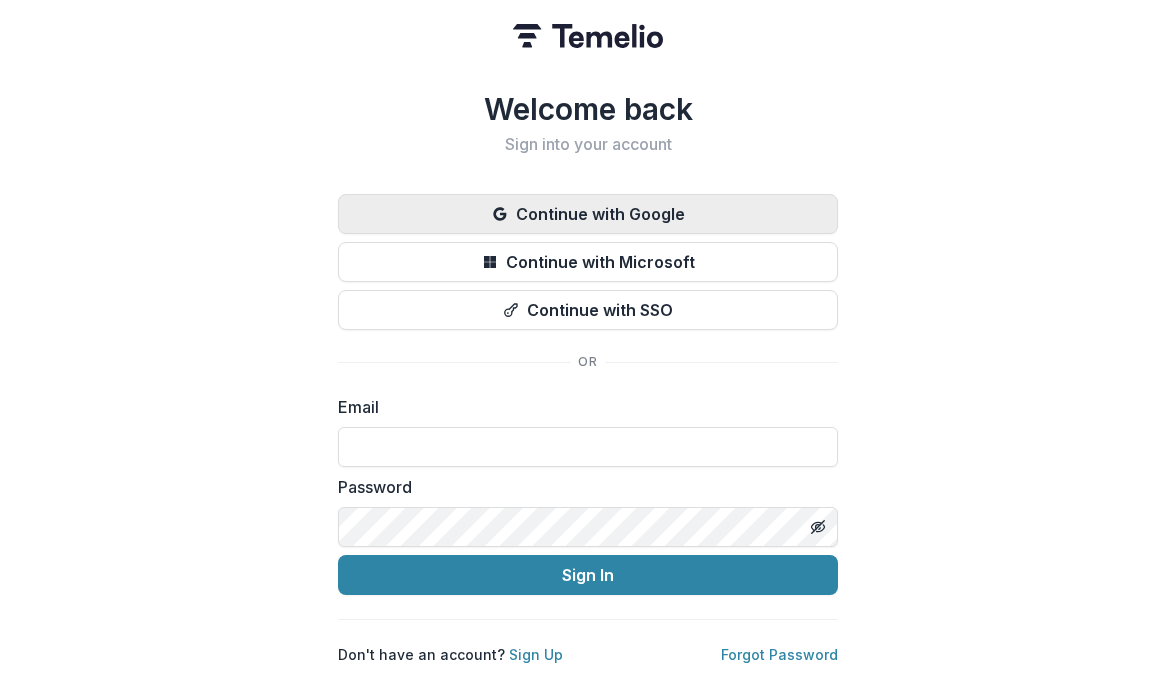 click on "Continue with Google" at bounding box center [588, 214] 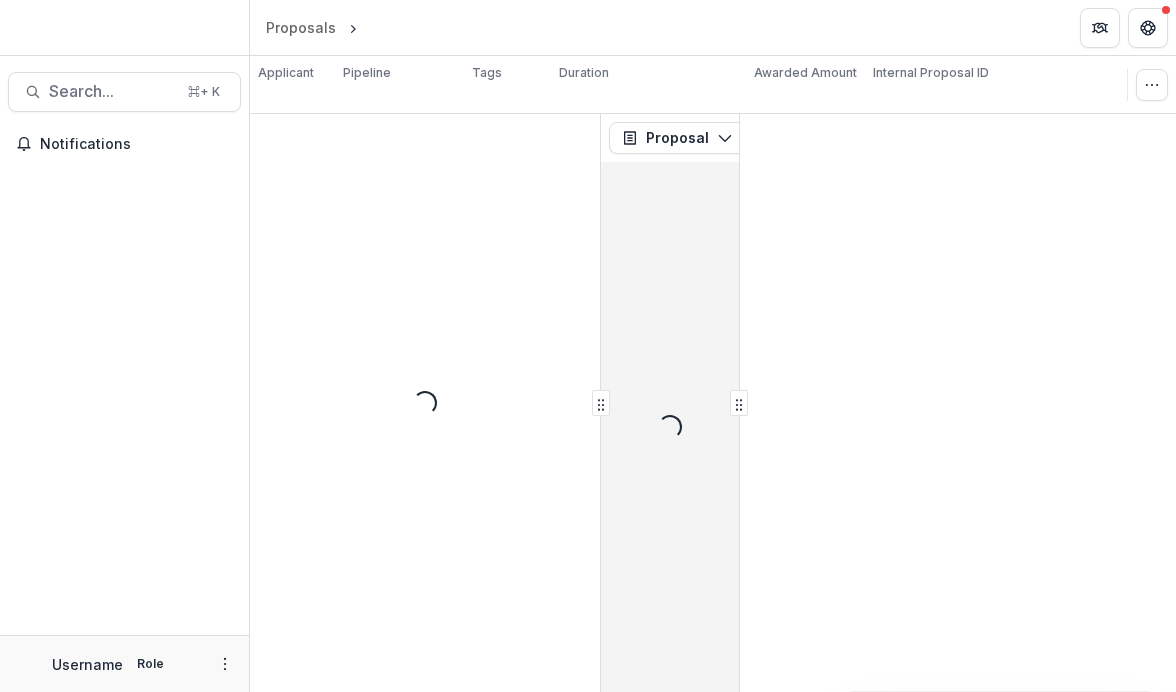 scroll, scrollTop: 0, scrollLeft: 0, axis: both 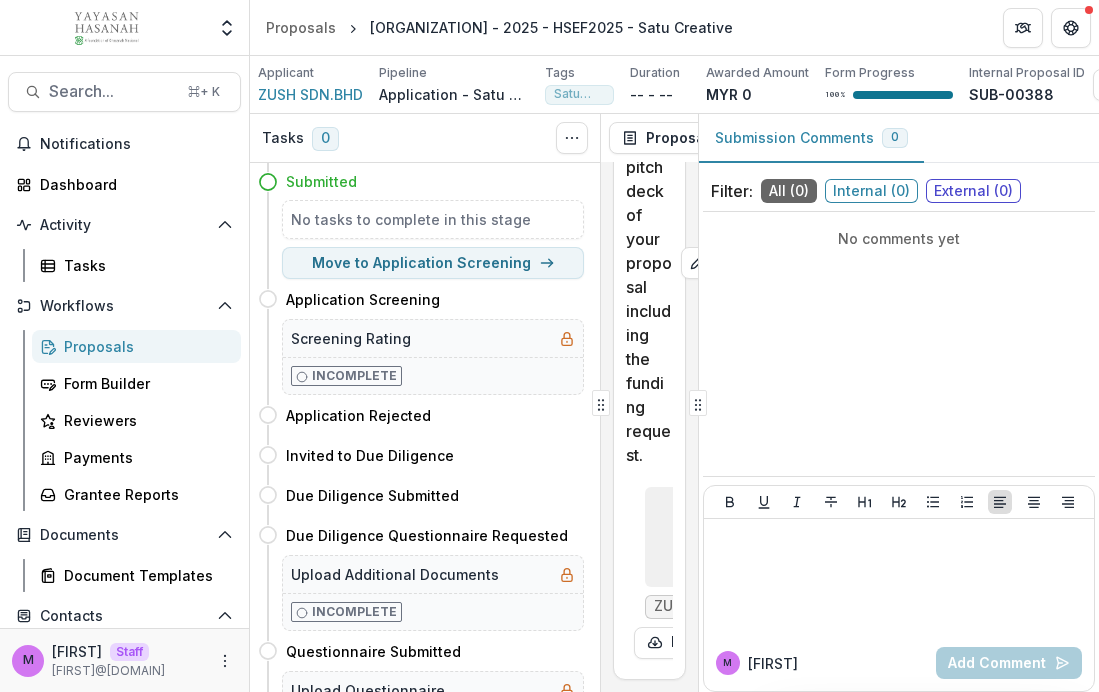 click 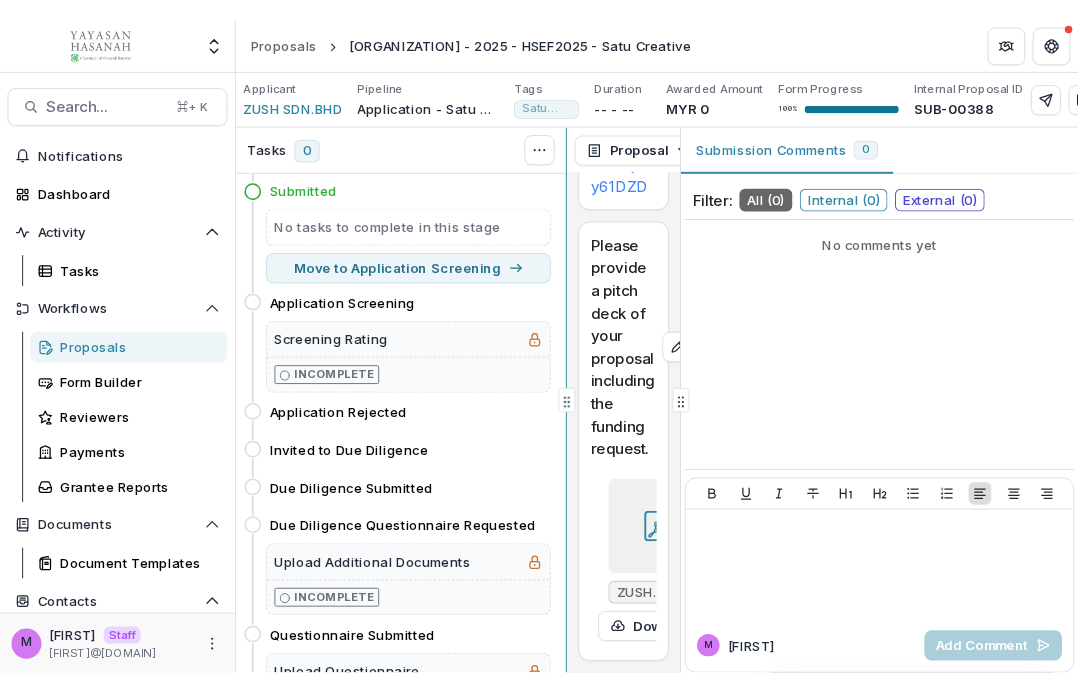 scroll, scrollTop: 18776, scrollLeft: 0, axis: vertical 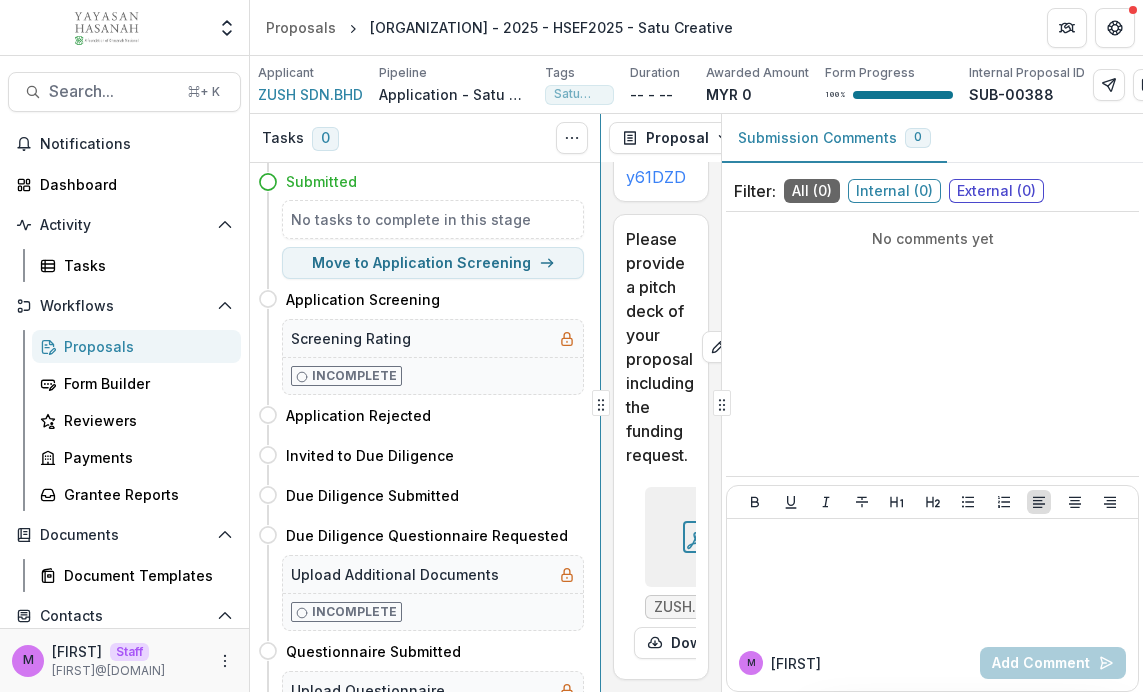 click on "Tasks 0 Show Cancelled Tasks Expand Previous 0 Stages Submitted No tasks to complete in this stage Move to Application Screening Application Screening Move here Screening Rating Incomplete Application Rejected Move here Invited to Due Diligence Move here Due Diligence Submitted Move here Due Diligence Questionnaire Requested Move here Upload Additional Documents Incomplete Questionnaire Submitted Move here Upload Questionnaire Incomplete Site Visit Move here Yayasan Hasanah Project and Partner Visit Report Template Incomplete Team Review and Decision Move here Upload Reports Incomplete Rejected Move here Invitation to Pitch Move here Pitch Decision Move here TAP Evaluation Form Incomplete JAC Move here Upload Signed Memo Incomplete Pitching Session Move here Proposal Proposal Payments Reports Grant Agreements Board Summaries Bank Details ZUSH SDN.BHD - 2025 - HSEF2025 - Satu Creative 1 Forms (1) ZUSH SDN.BHD - 2025 - HSEF2025 - Satu Creative Configure forms Word Download Zip Download Preview Merged PDF NIL 0" at bounding box center [696, 403] 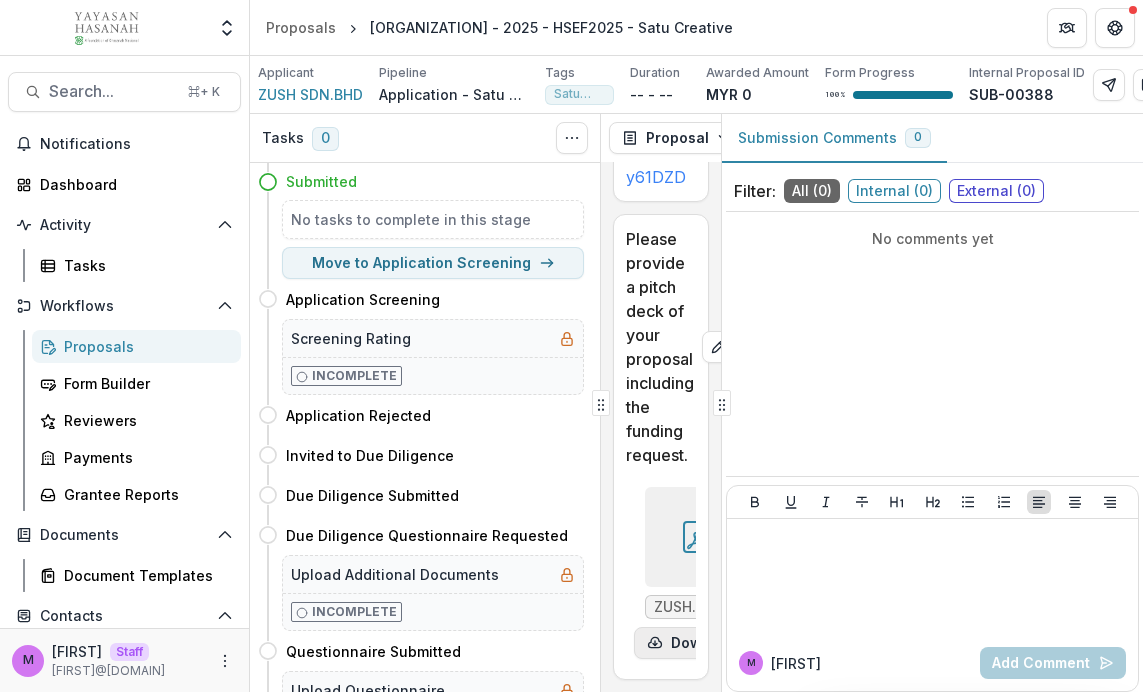 click 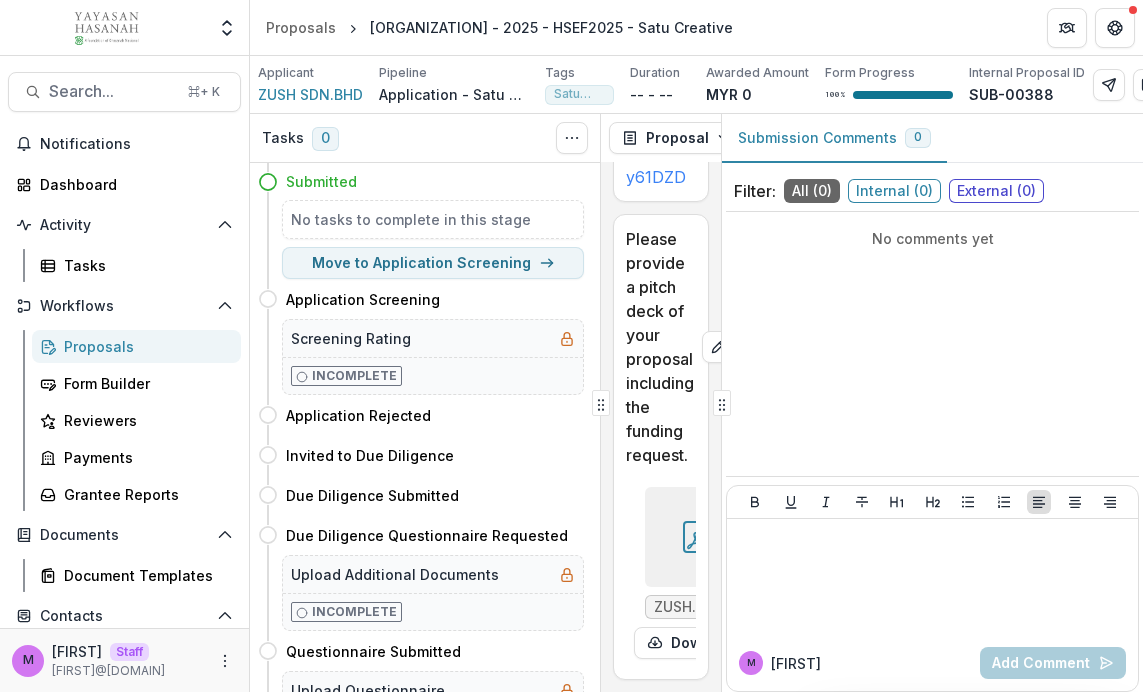click on "No comments yet" at bounding box center [932, 344] 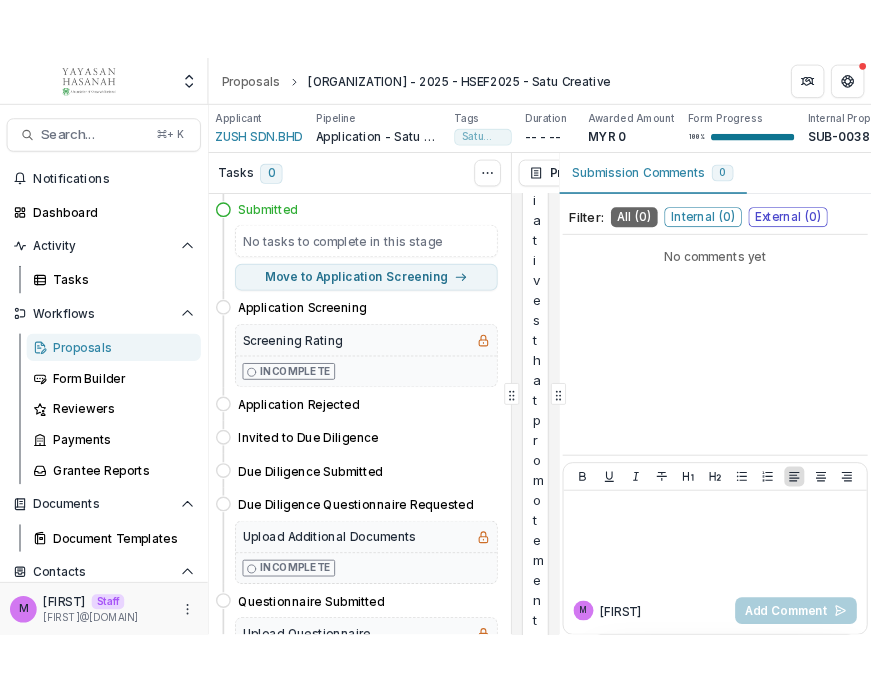 scroll, scrollTop: 93482, scrollLeft: 0, axis: vertical 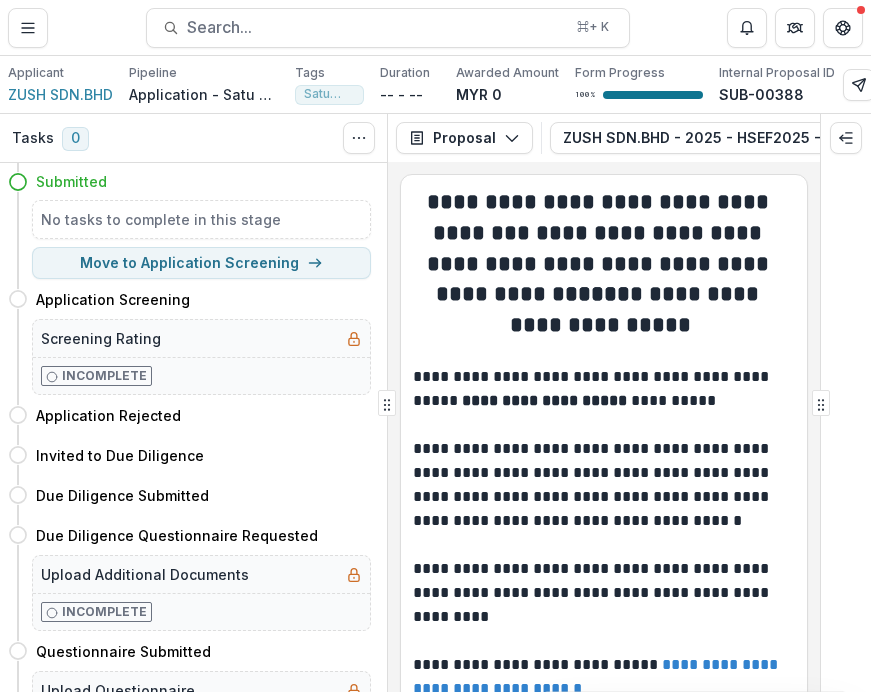 click on "Submitted" at bounding box center (203, 181) 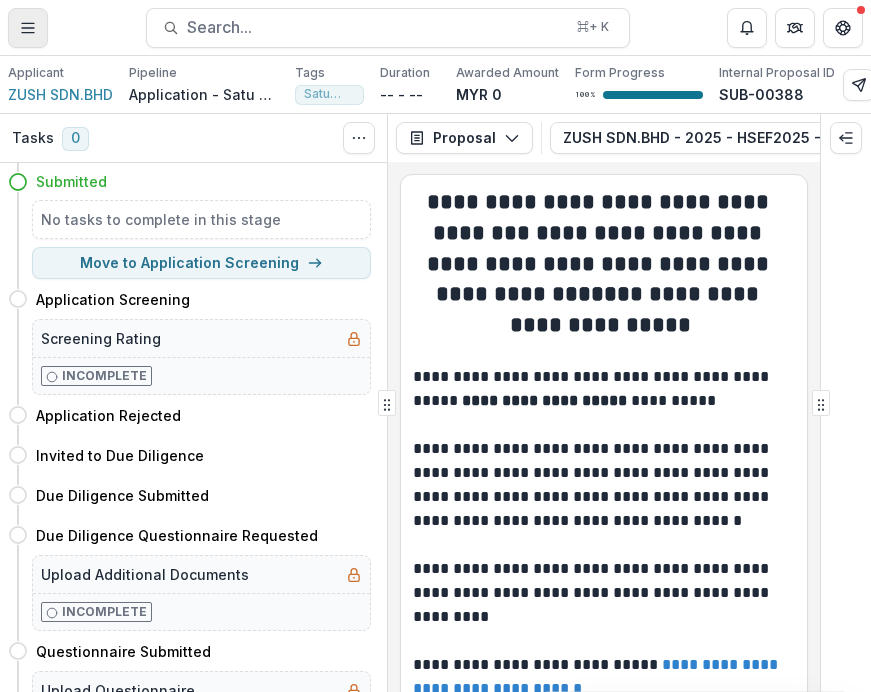 click 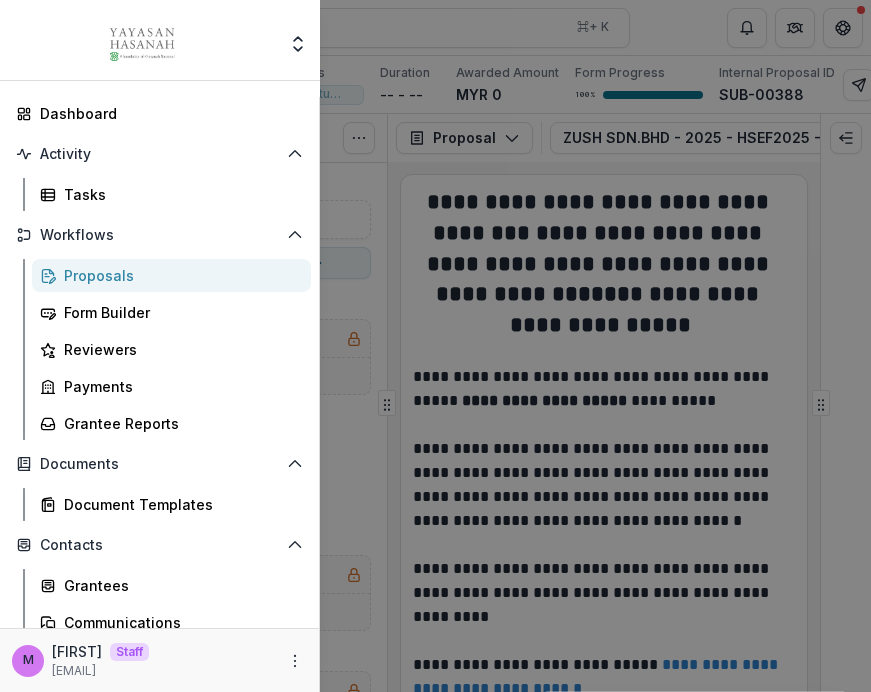 click on "Proposals" at bounding box center (179, 275) 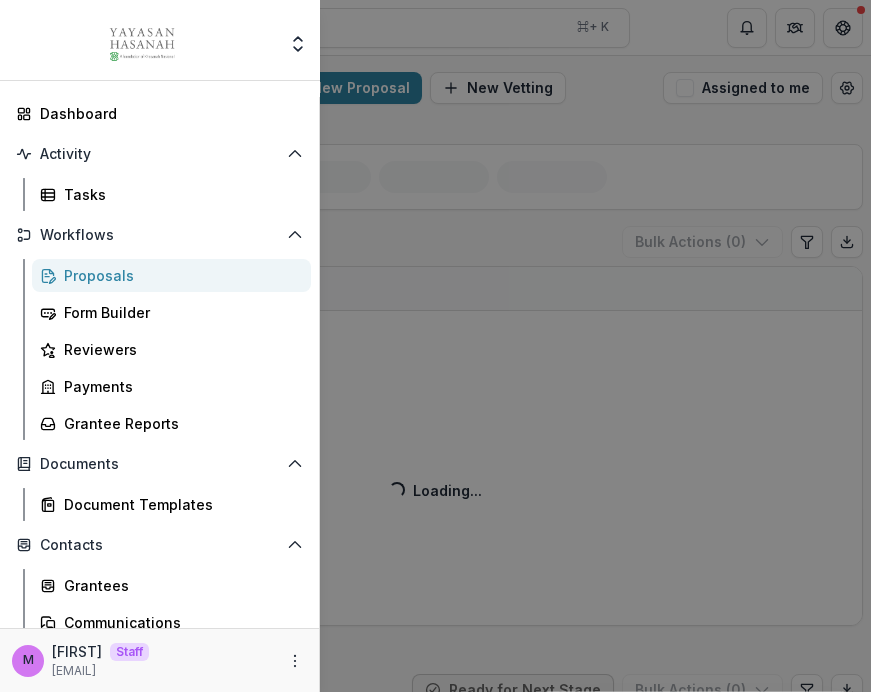 click on "Team Settings Admin Settings Dashboard Activity Tasks Workflows Proposals Form Builder Reviewers Payments Grantee Reports Documents Document Templates Contacts Grantees Communications Data & Reporting Dashboard Advanced Analytics Data Report M [FIRST] [LAST] [EMAIL]" at bounding box center (435, 346) 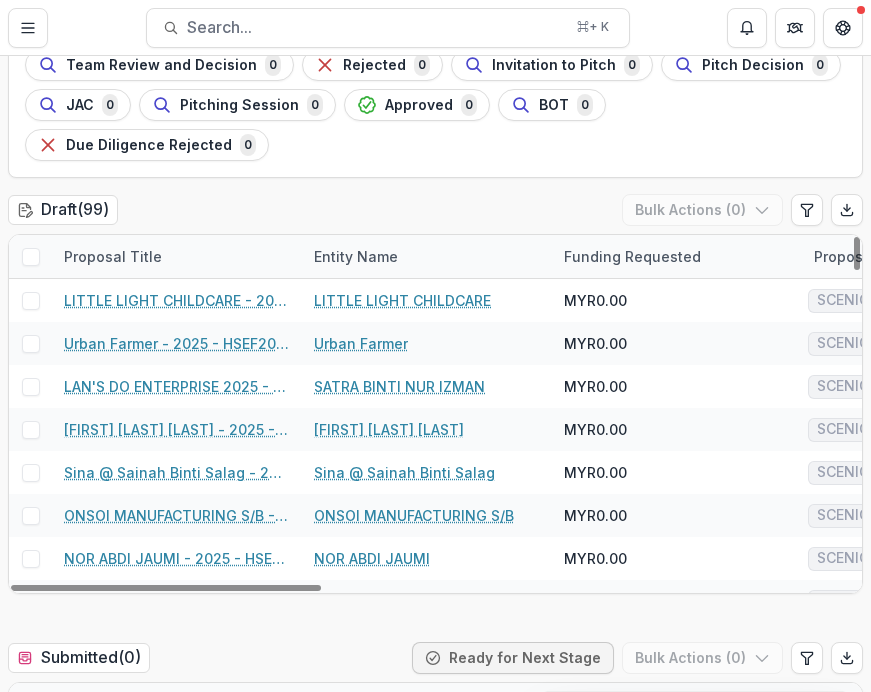 scroll, scrollTop: 234, scrollLeft: 0, axis: vertical 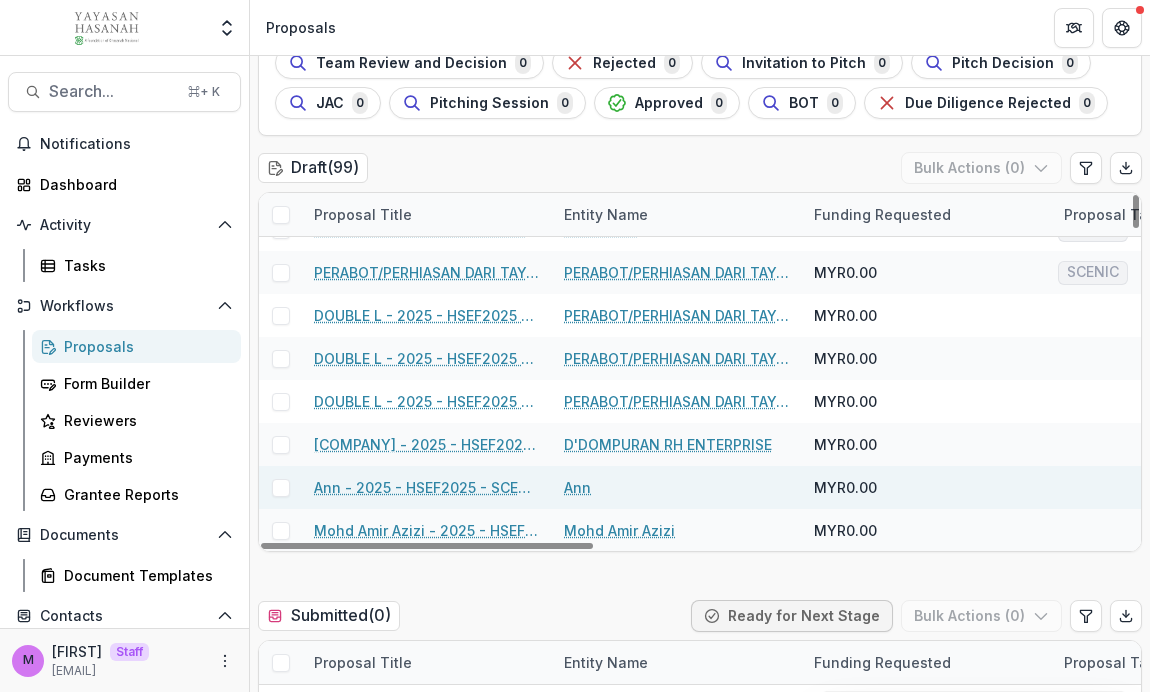 click on "Ann - 2025 - HSEF2025 - SCENIC (1)" at bounding box center [427, 487] 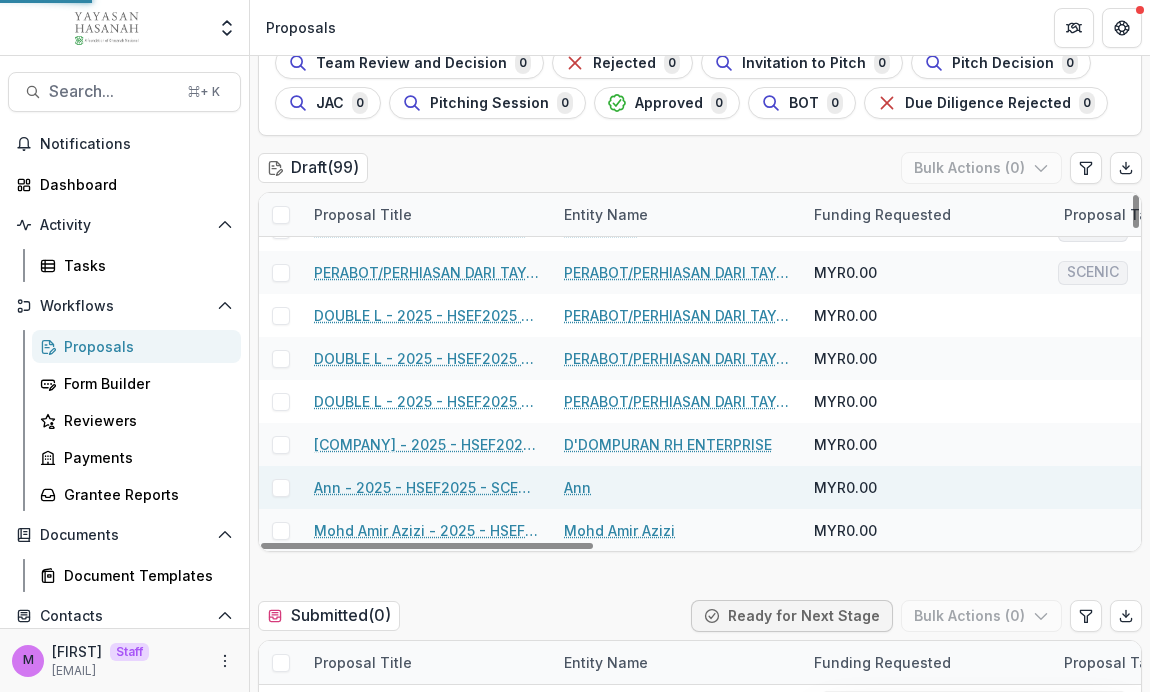 scroll, scrollTop: 0, scrollLeft: 0, axis: both 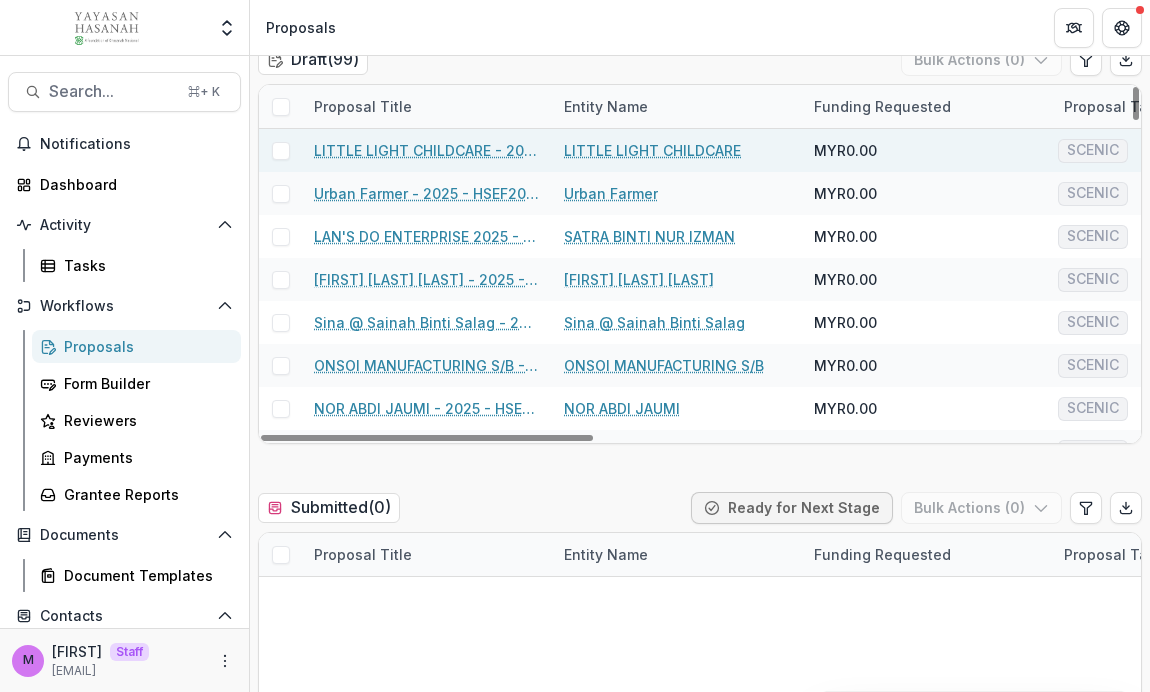 click on "LITTLE LIGHT CHILDCARE - 2025 - HSEF2025 - SCENIC" at bounding box center (427, 150) 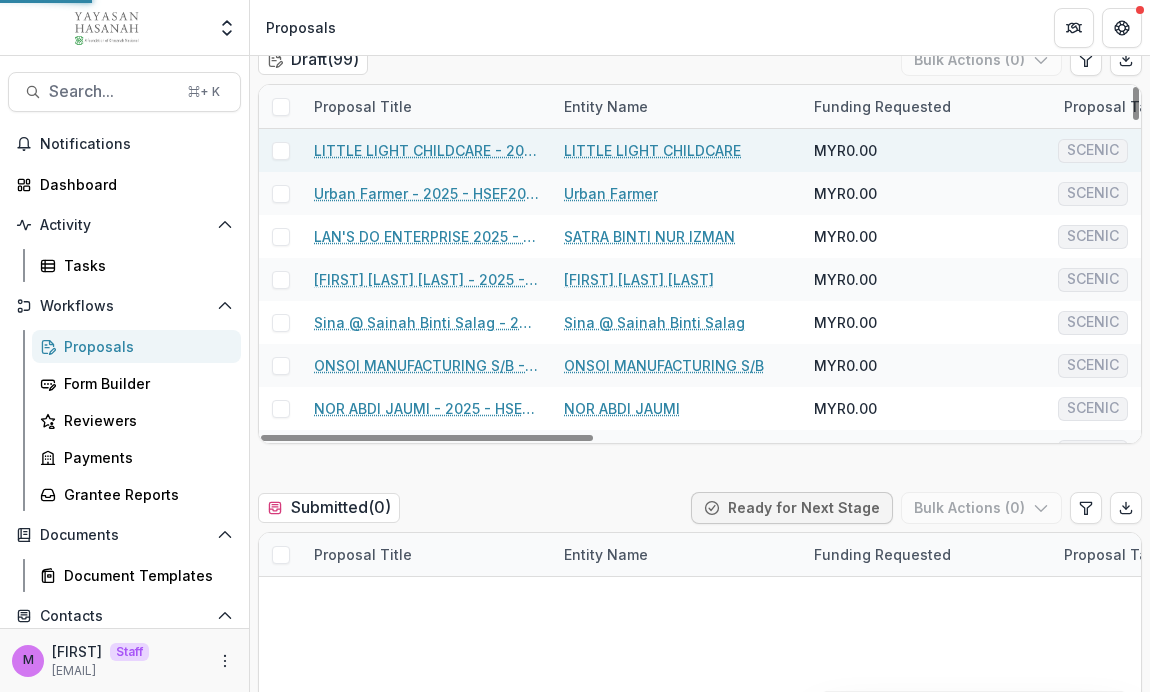 scroll, scrollTop: 0, scrollLeft: 0, axis: both 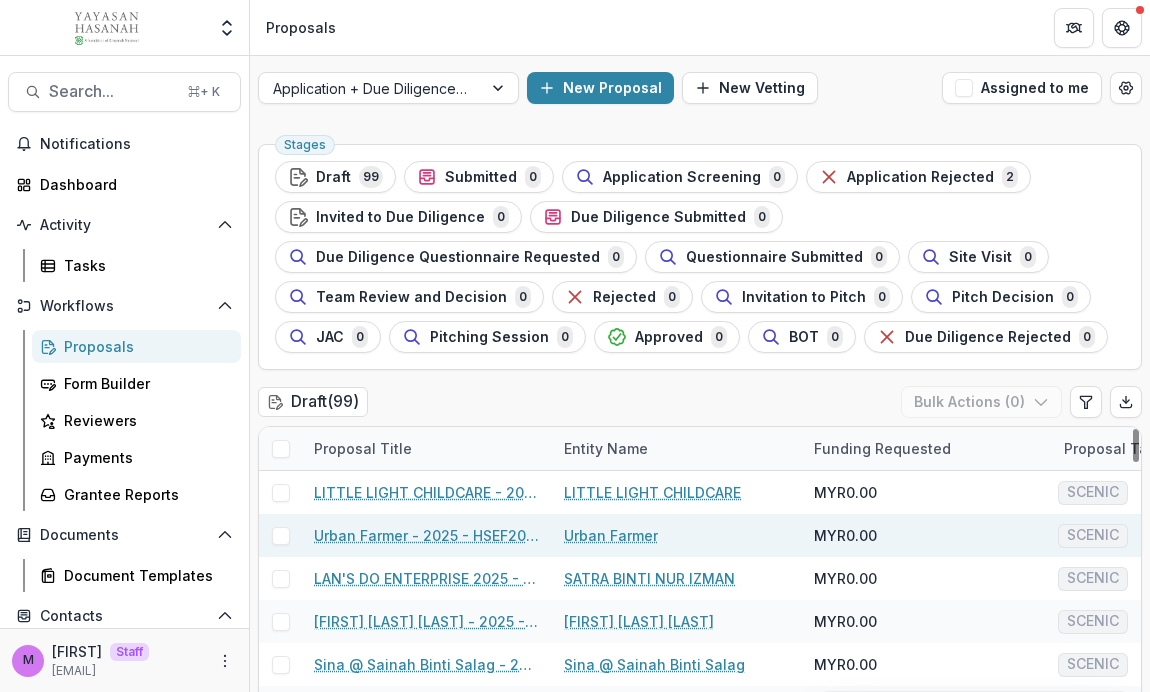 click on "Urban Farmer - 2025 - HSEF2025 - SCENIC" at bounding box center [427, 535] 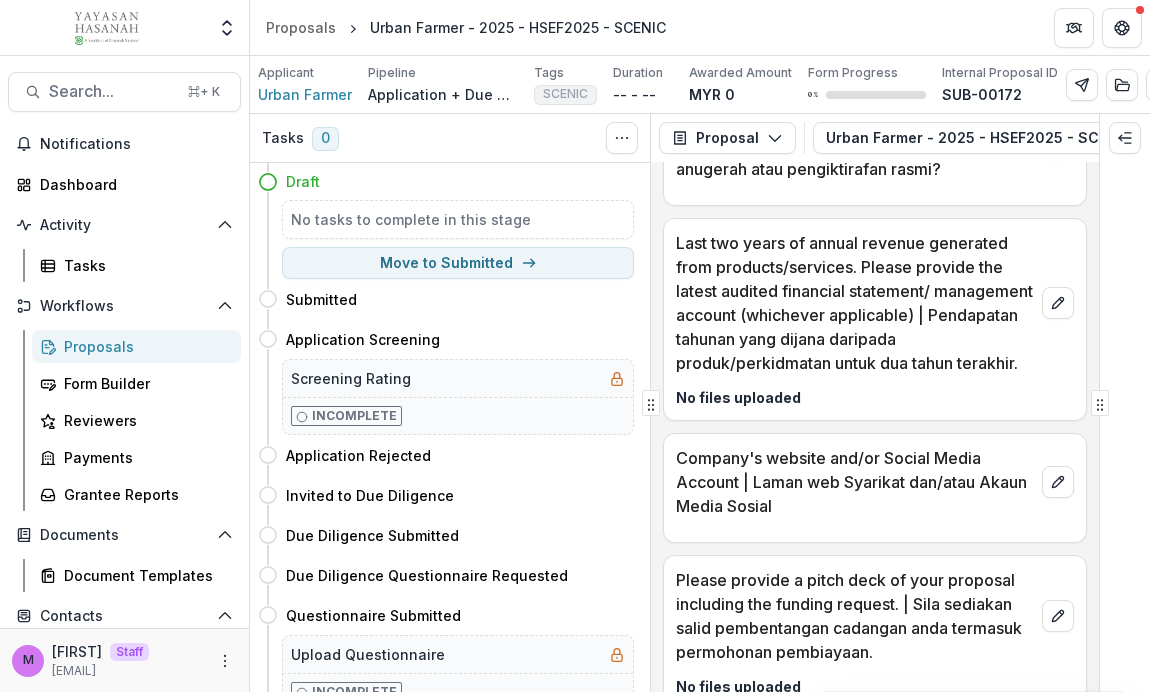 scroll, scrollTop: 3899, scrollLeft: 0, axis: vertical 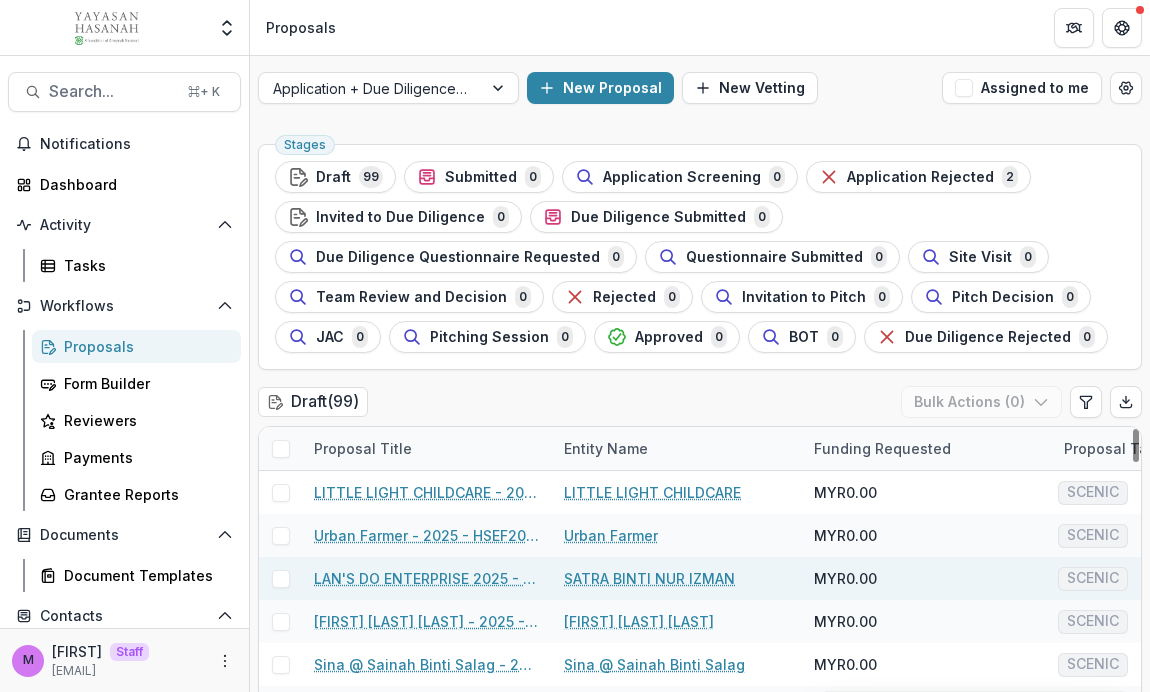 click on "LAN'S DO ENTERPRISE 2025 - HSEF2025 - SCENIC" at bounding box center [427, 578] 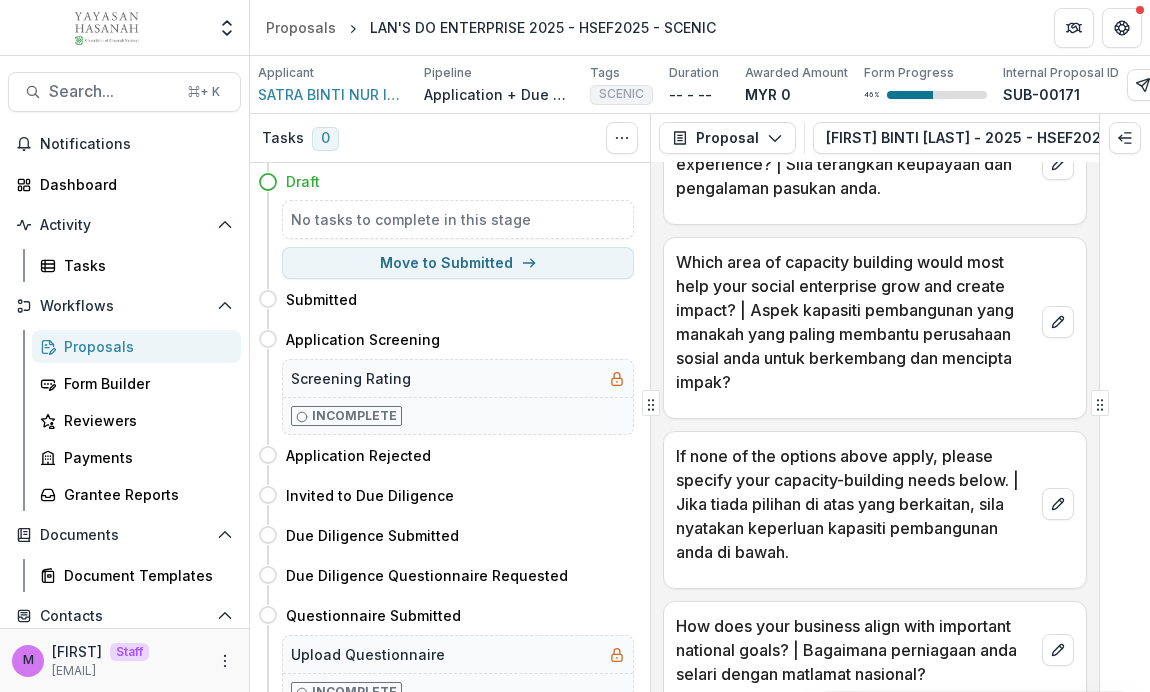 scroll, scrollTop: 4235, scrollLeft: 0, axis: vertical 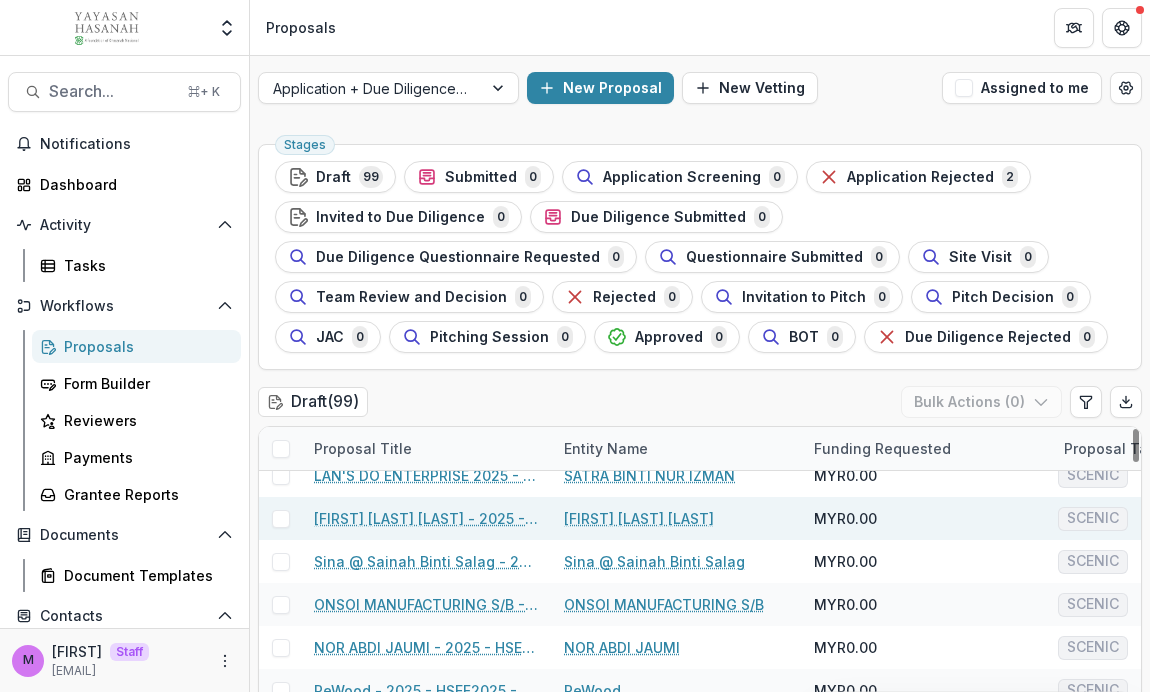 click on "[FIRST] [LAST] [LAST] - 2025 - HSEF2025 - SCENIC" at bounding box center (427, 518) 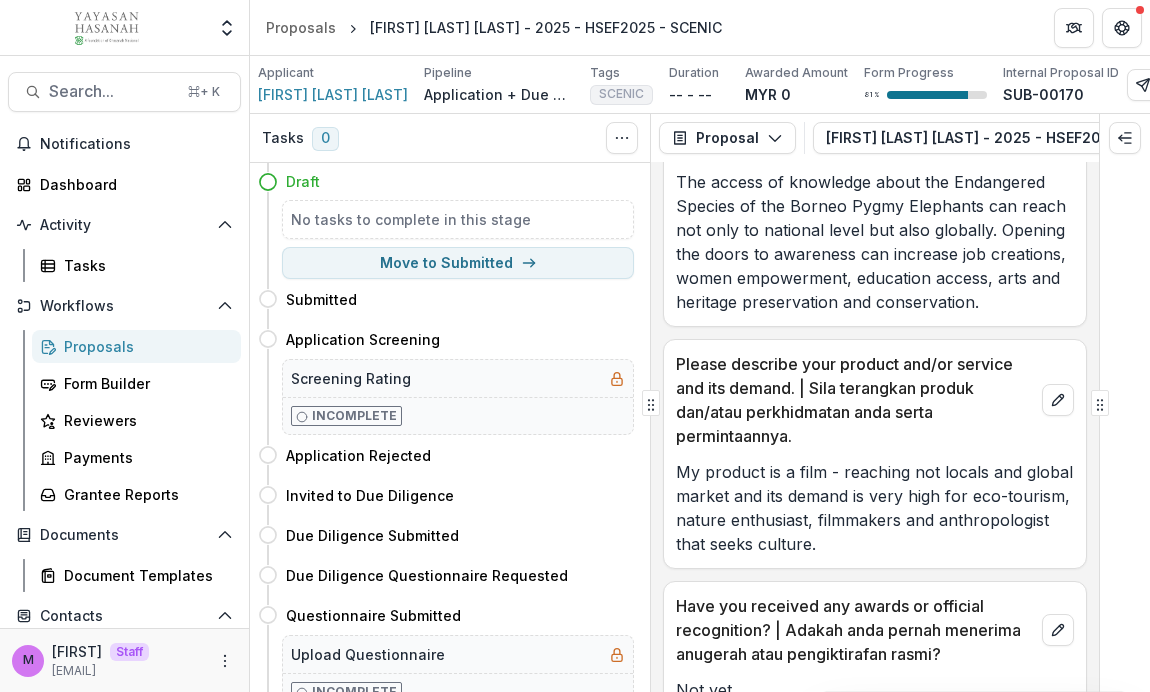 scroll, scrollTop: 5171, scrollLeft: 0, axis: vertical 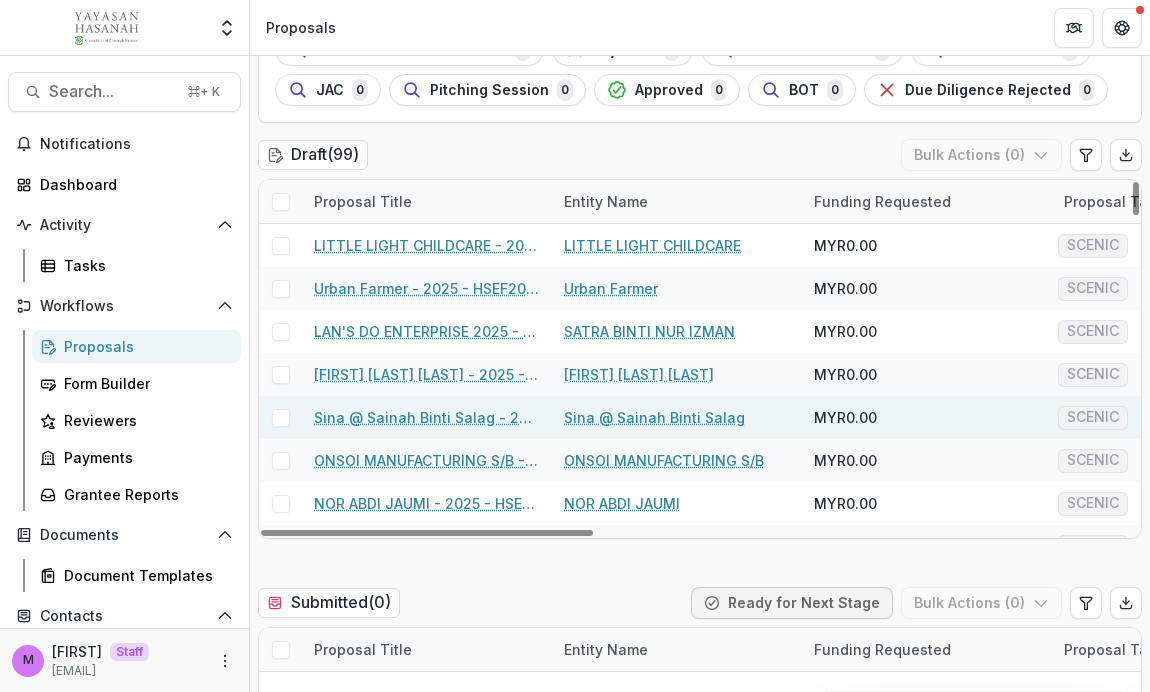 click on "Sina @ Sainah Binti Salag  - 2025 - HSEF2025 - SCENIC" at bounding box center (427, 417) 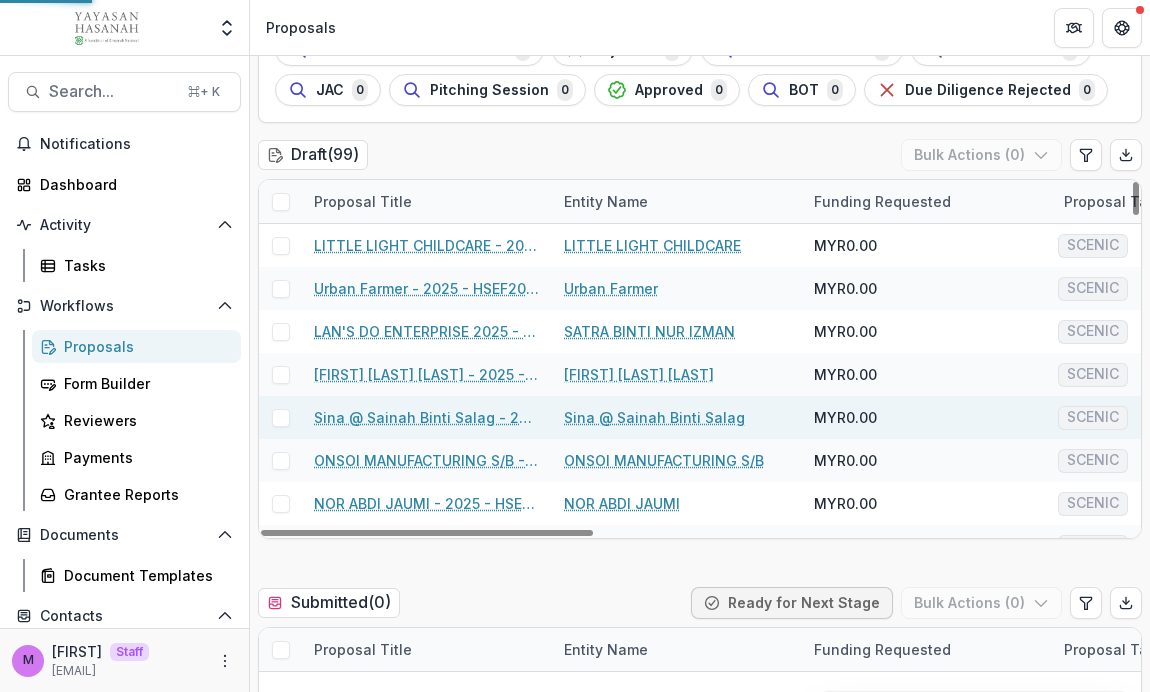 scroll, scrollTop: 0, scrollLeft: 0, axis: both 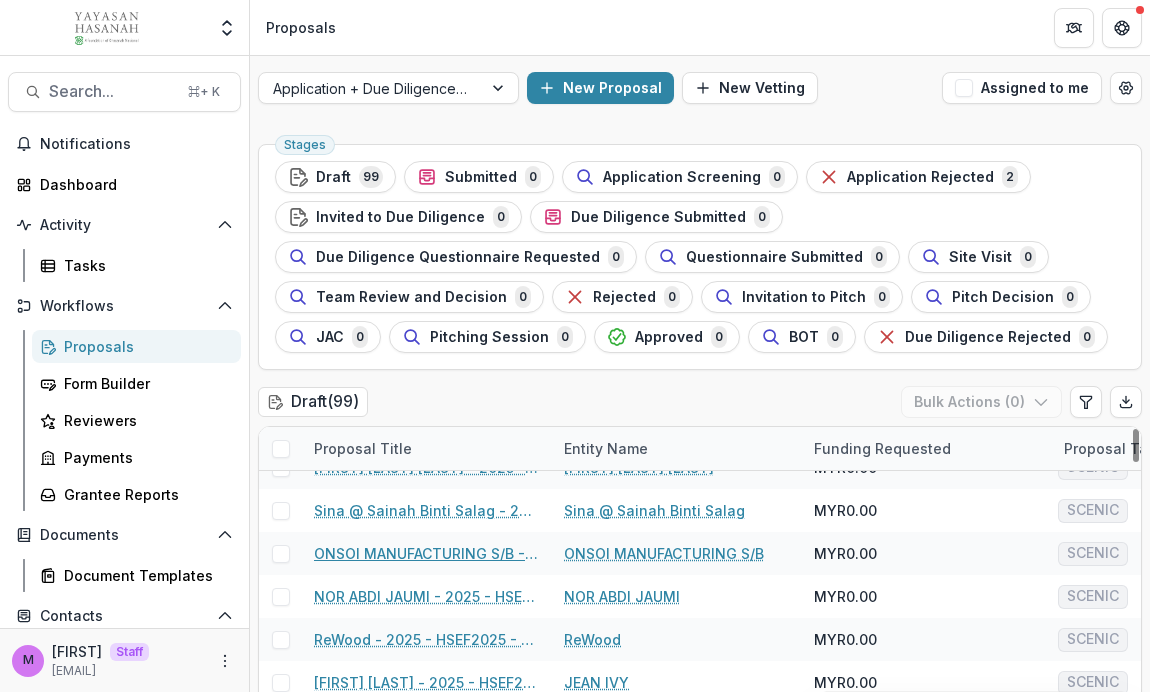 click on "ONSOI MANUFACTURING S/B - 2025 - HSEF2025 - SCENIC" at bounding box center (427, 553) 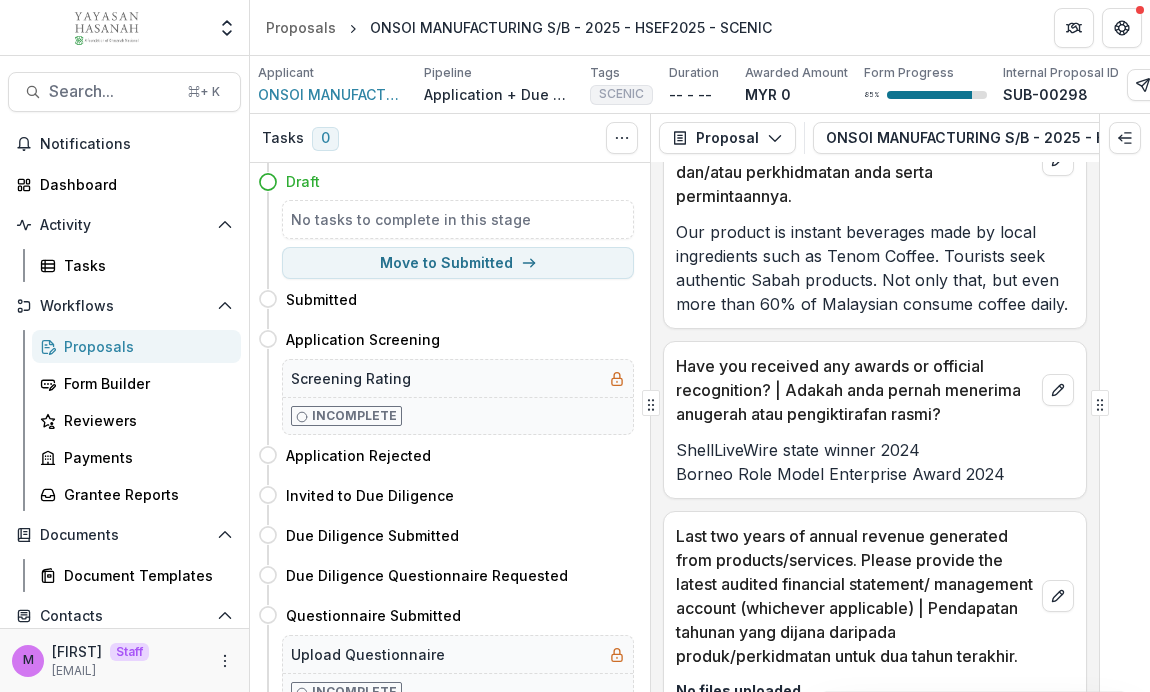 scroll, scrollTop: 5051, scrollLeft: 0, axis: vertical 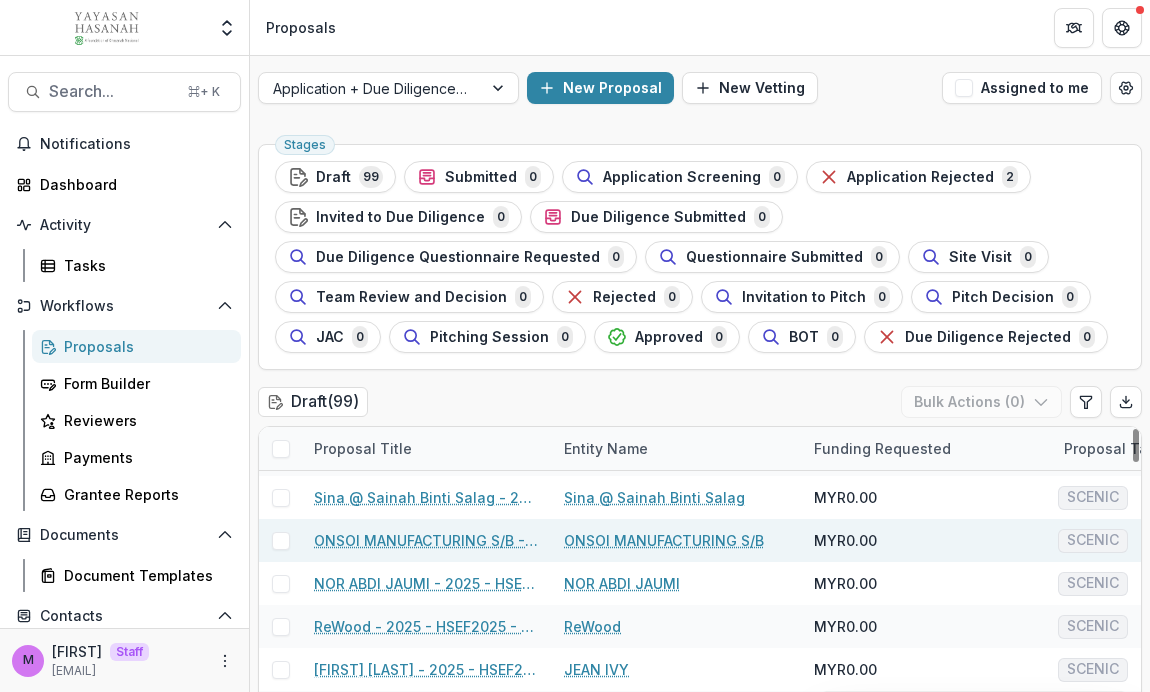 click on "ONSOI MANUFACTURING S/B - 2025 - HSEF2025 - SCENIC" at bounding box center (427, 540) 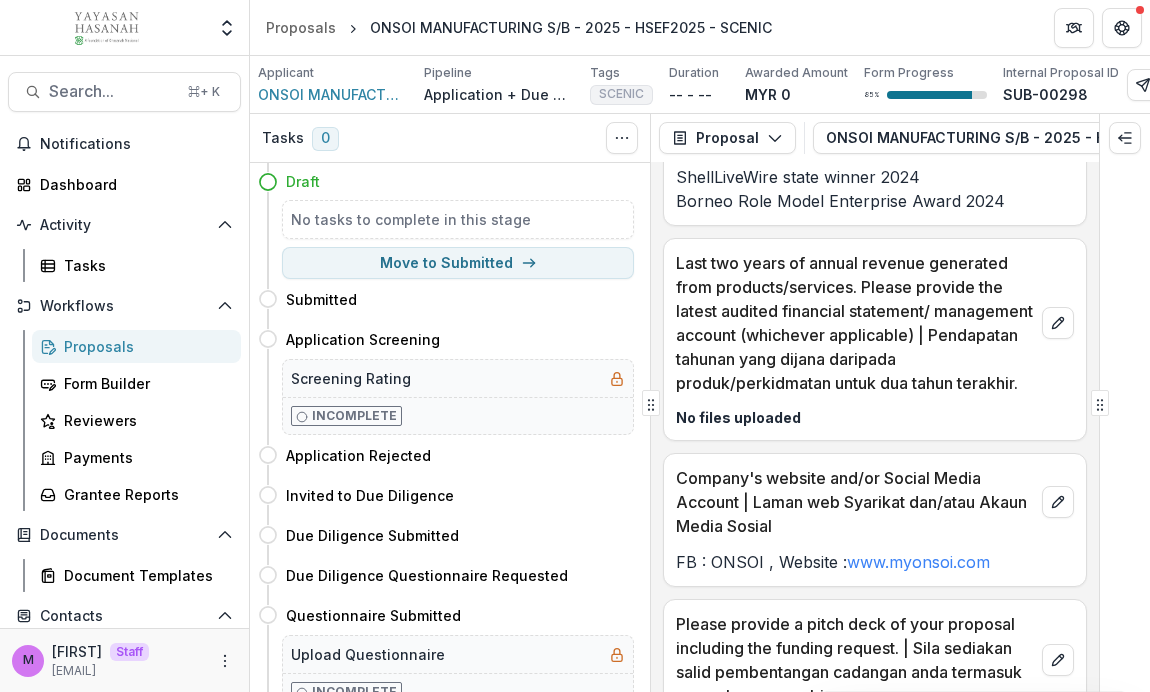 scroll, scrollTop: 5051, scrollLeft: 0, axis: vertical 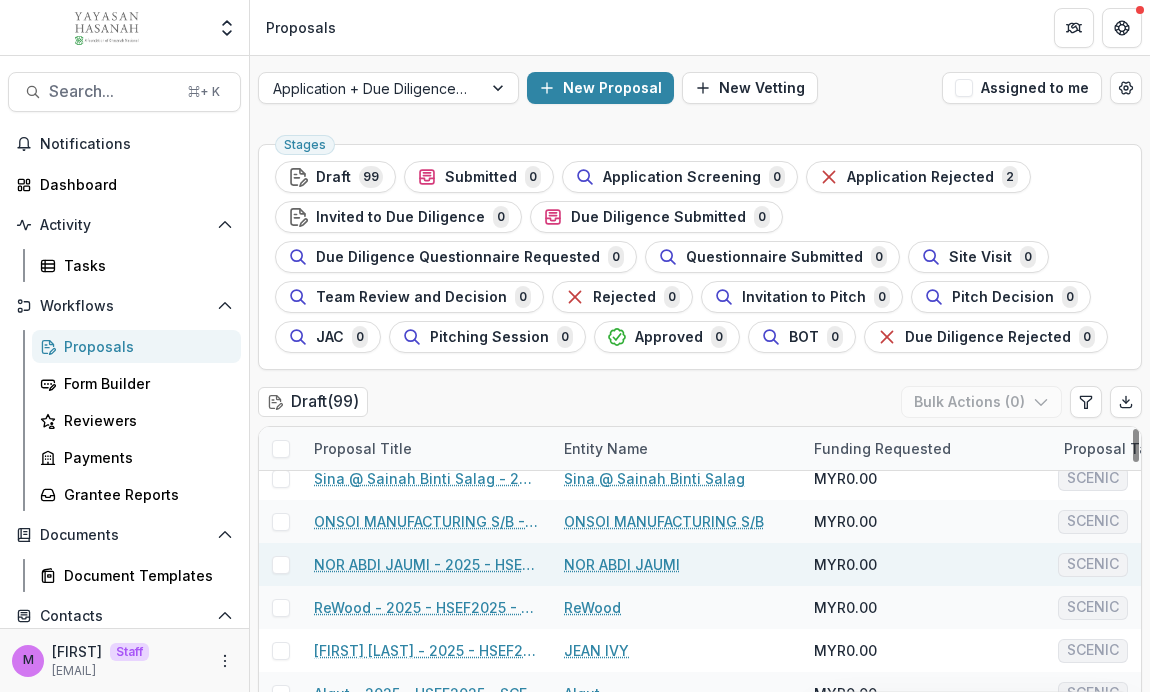 click on "NOR ABDI JAUMI - 2025 - HSEF2025 - SCENIC" at bounding box center (427, 564) 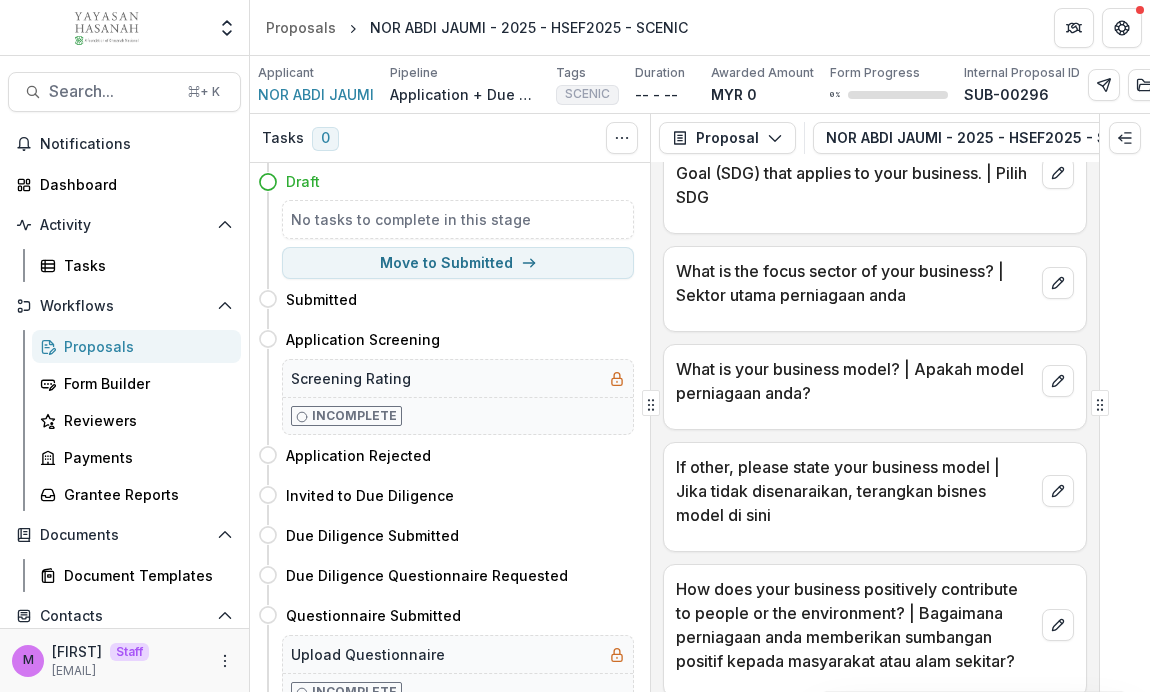 scroll, scrollTop: 3899, scrollLeft: 0, axis: vertical 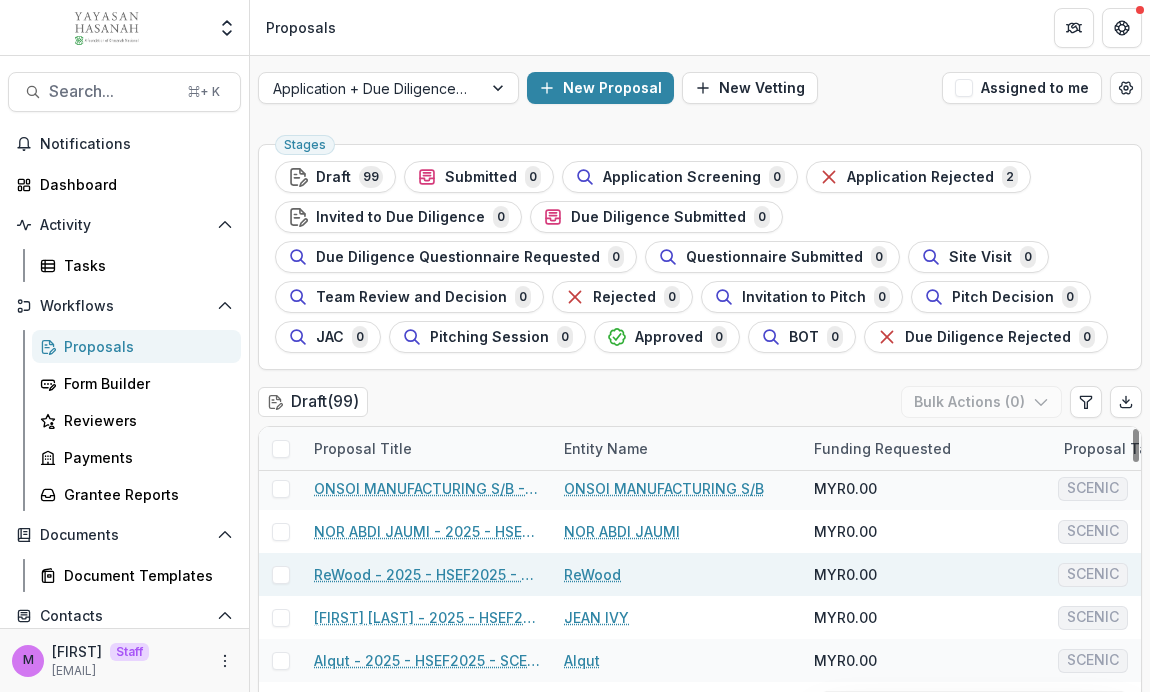 click on "ReWood - 2025 - HSEF2025 - SCENIC" at bounding box center (427, 574) 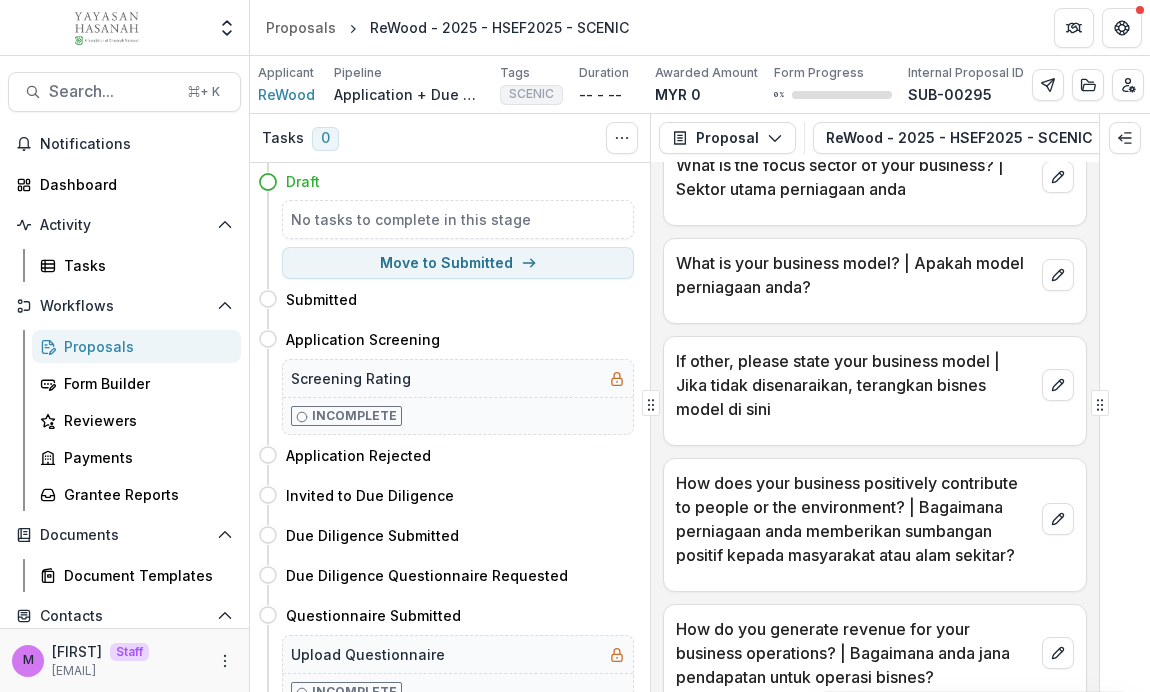 scroll, scrollTop: 3899, scrollLeft: 0, axis: vertical 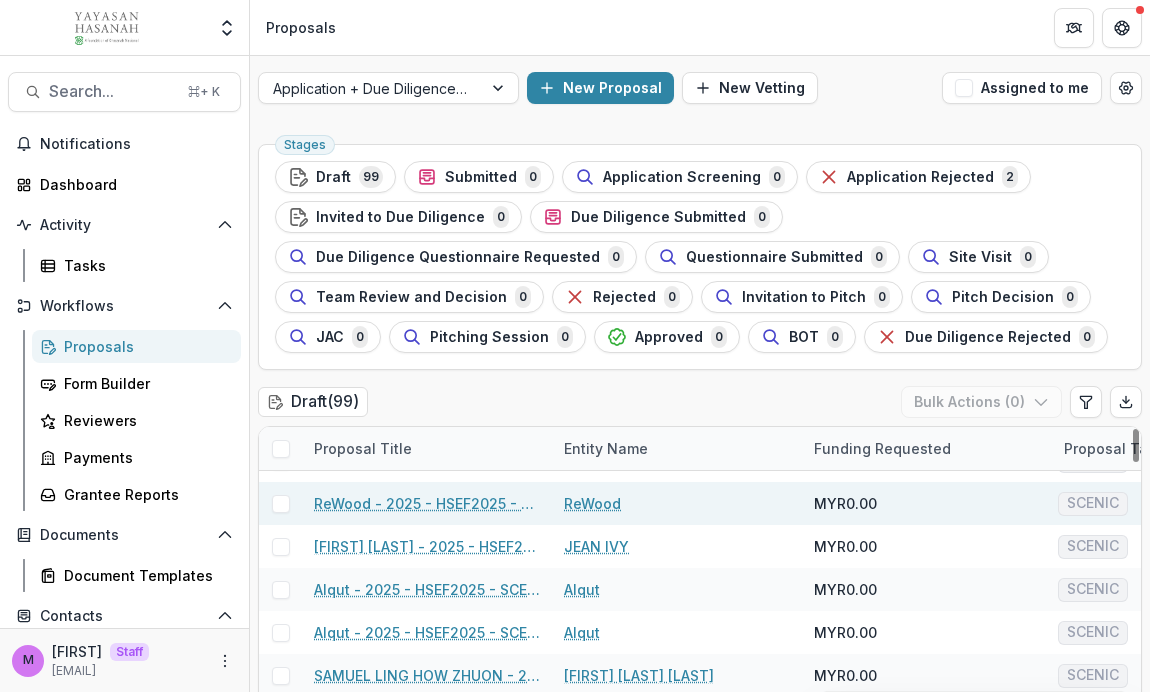 click on "ReWood - 2025 - HSEF2025 - SCENIC" at bounding box center (427, 503) 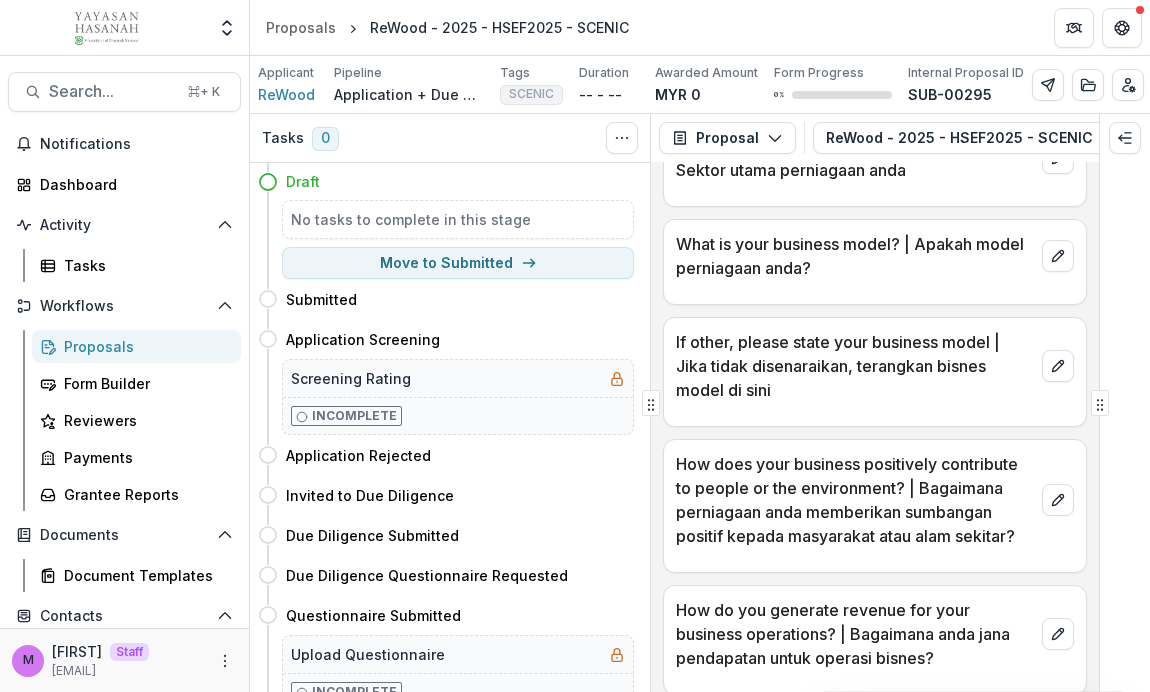 scroll, scrollTop: 3899, scrollLeft: 0, axis: vertical 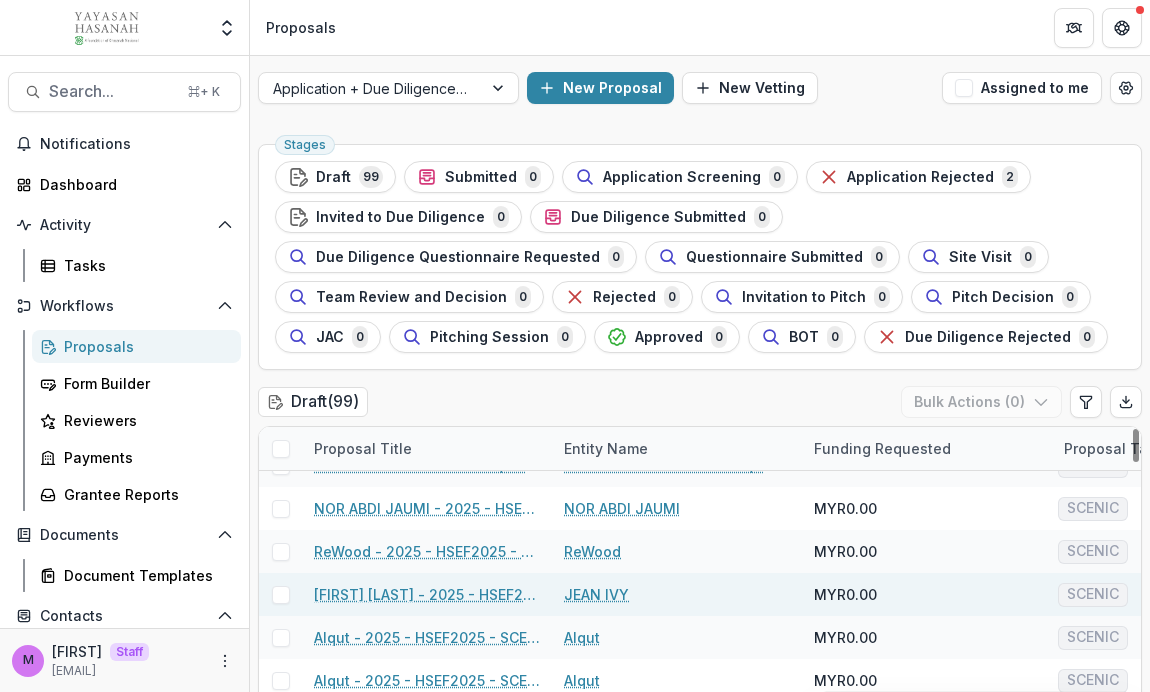 click on "[FIRST] [LAST] - 2025 - HSEF2025 - SCENIC" at bounding box center [427, 594] 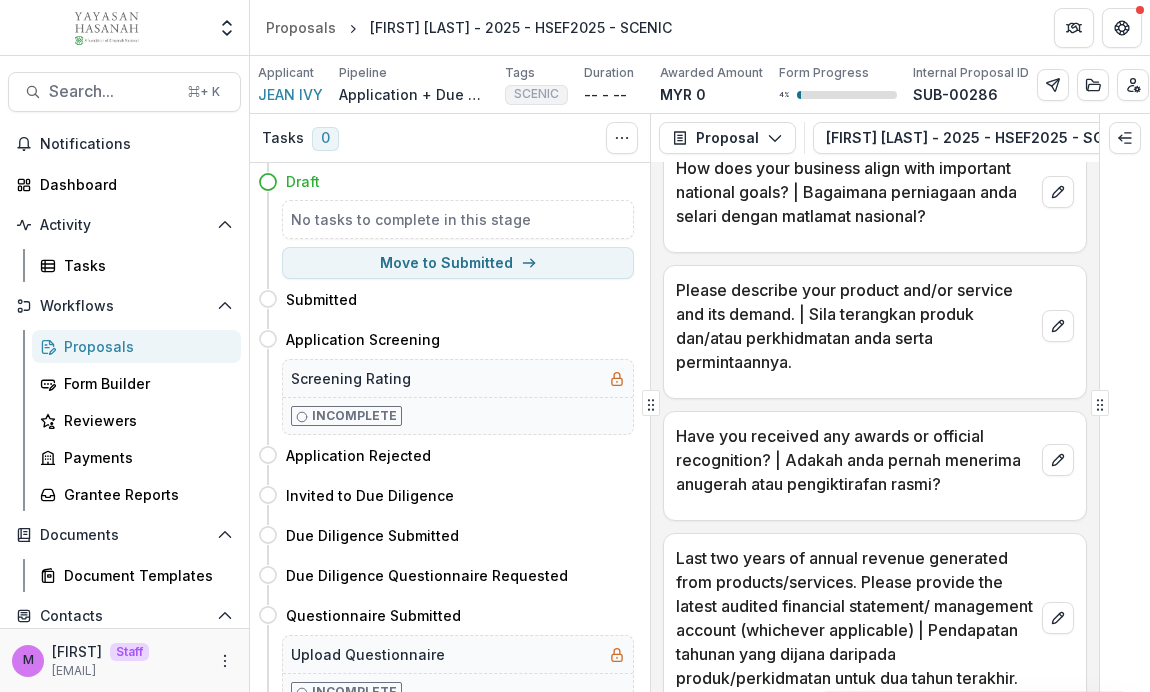 scroll, scrollTop: 3923, scrollLeft: 0, axis: vertical 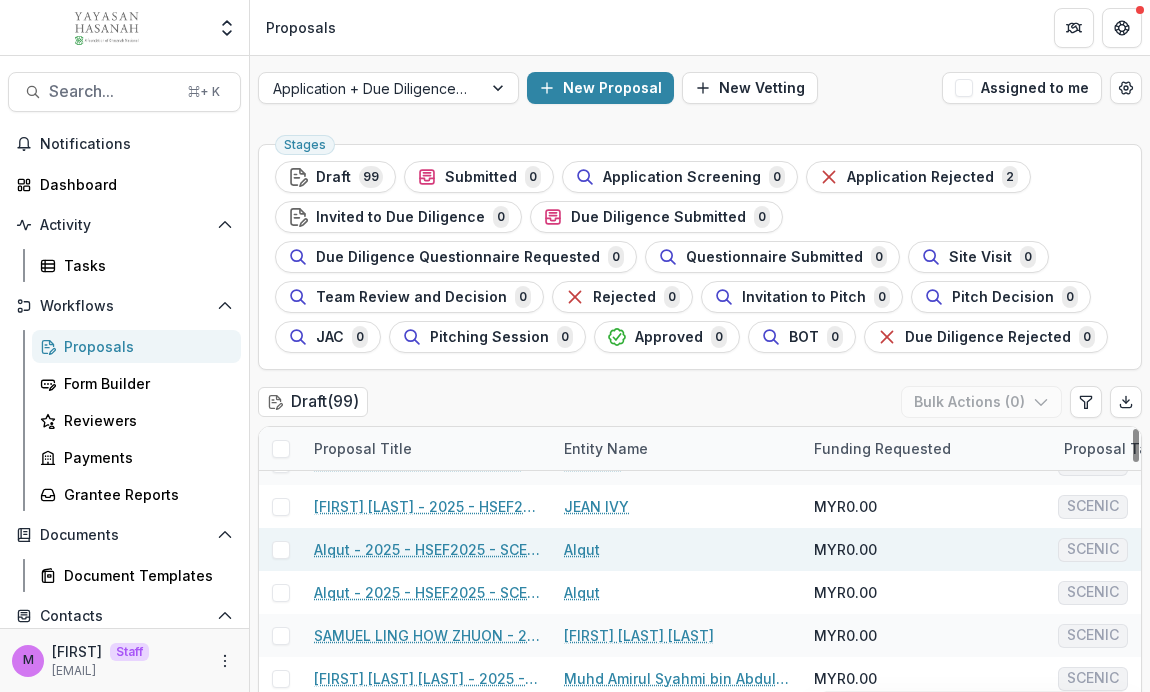 click on "Alqut - 2025 - HSEF2025 - SCENIC" at bounding box center [427, 549] 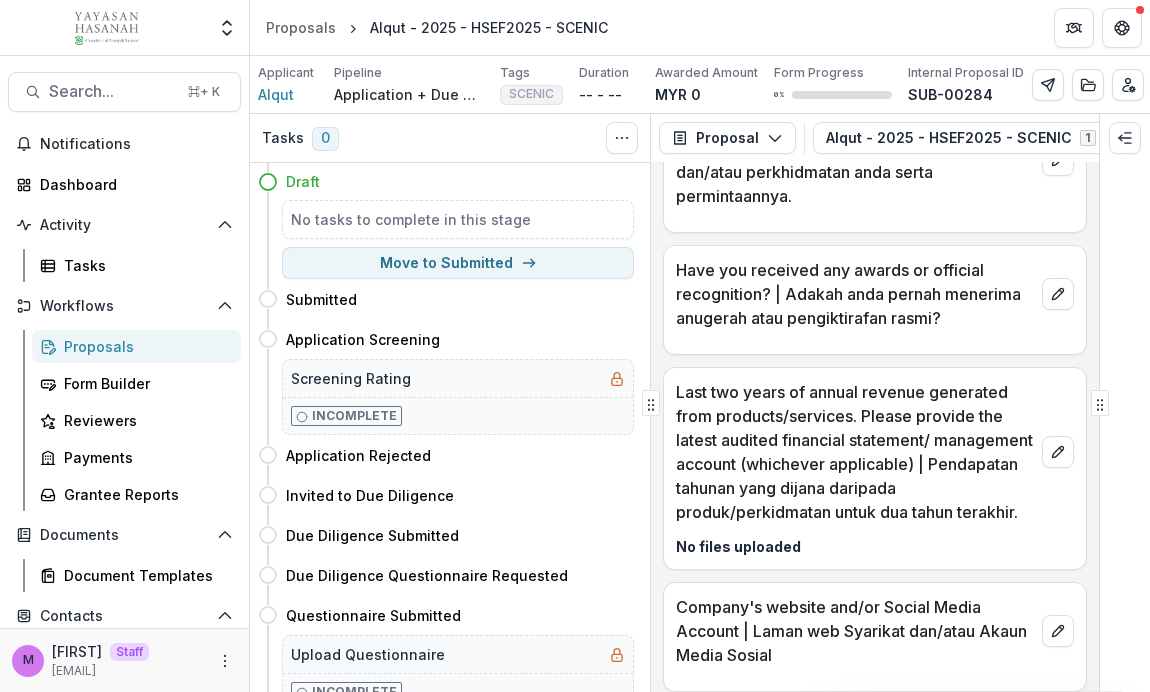 scroll, scrollTop: 3899, scrollLeft: 0, axis: vertical 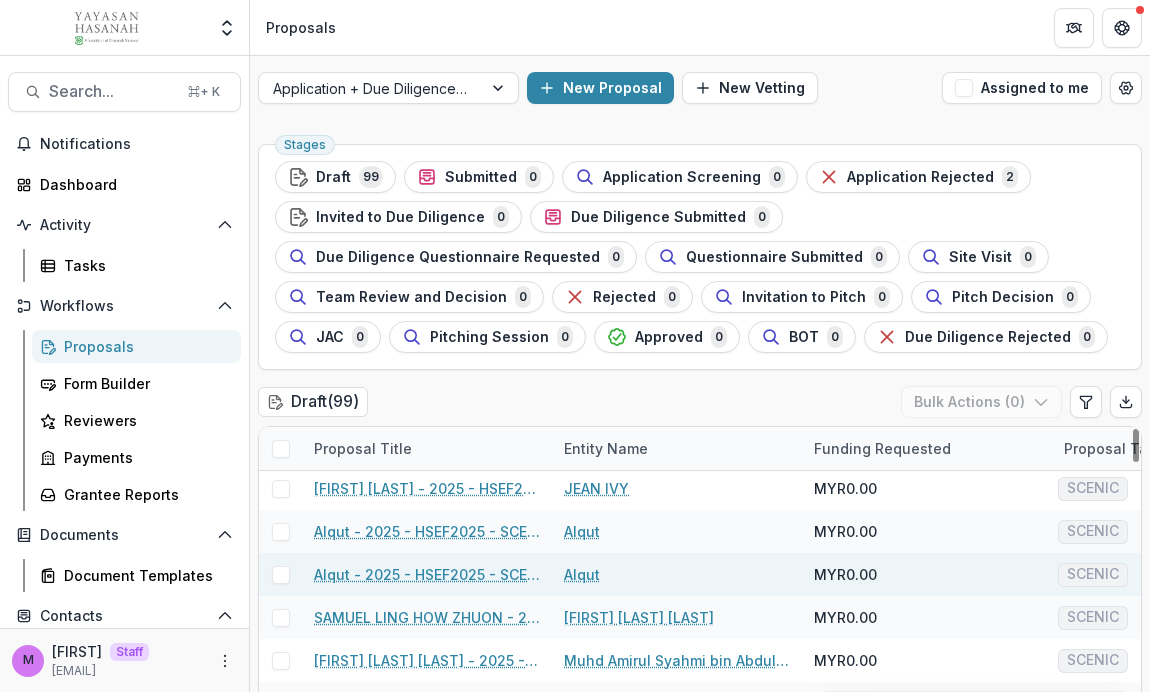 click on "Alqut - 2025 - HSEF2025 - SCENIC" at bounding box center [427, 574] 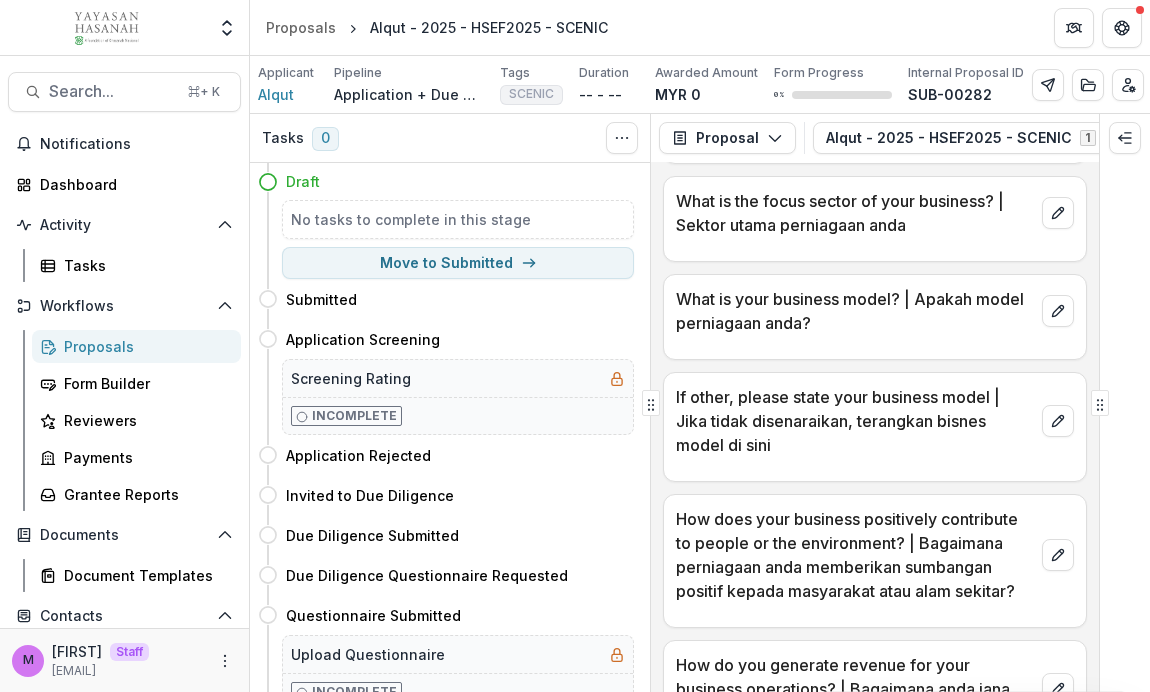 scroll, scrollTop: 3899, scrollLeft: 0, axis: vertical 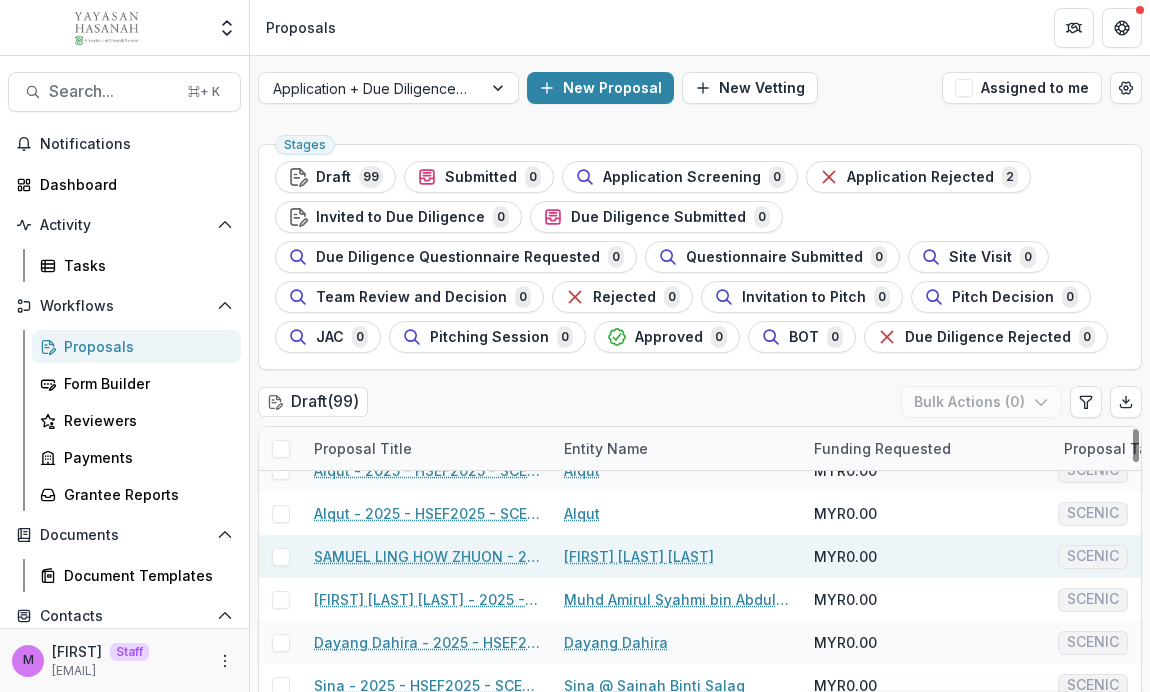 click on "SAMUEL LING HOW ZHUON - 2025 - HSEF2025 - SCENIC" at bounding box center (427, 556) 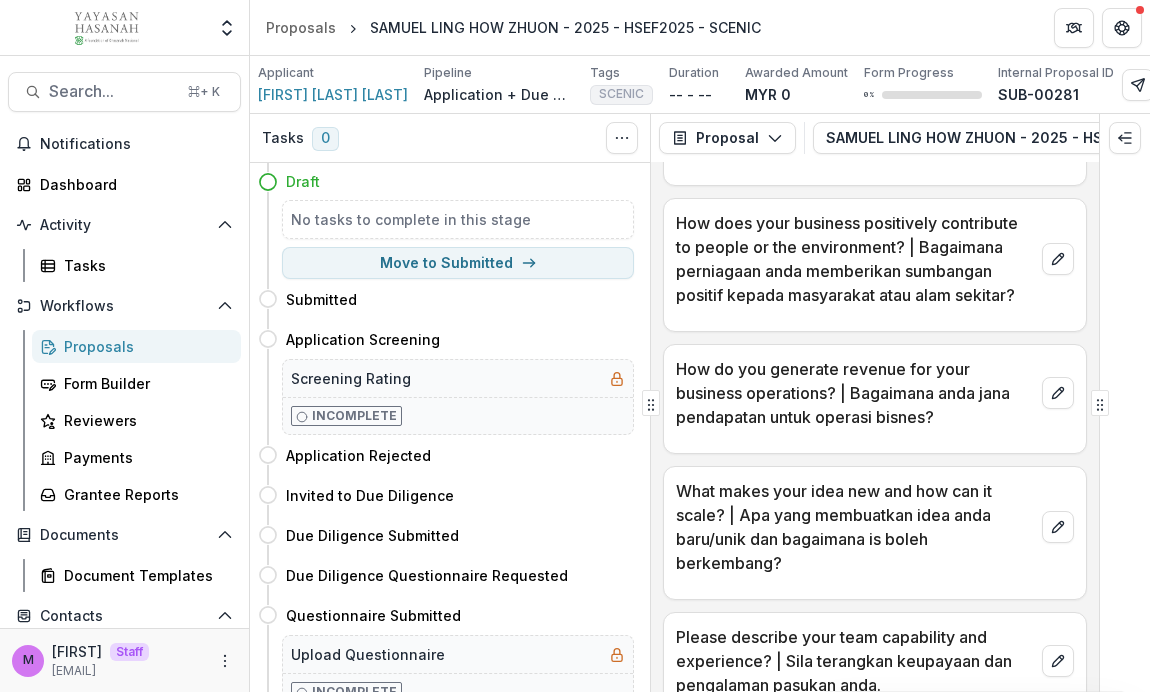 scroll, scrollTop: 3899, scrollLeft: 0, axis: vertical 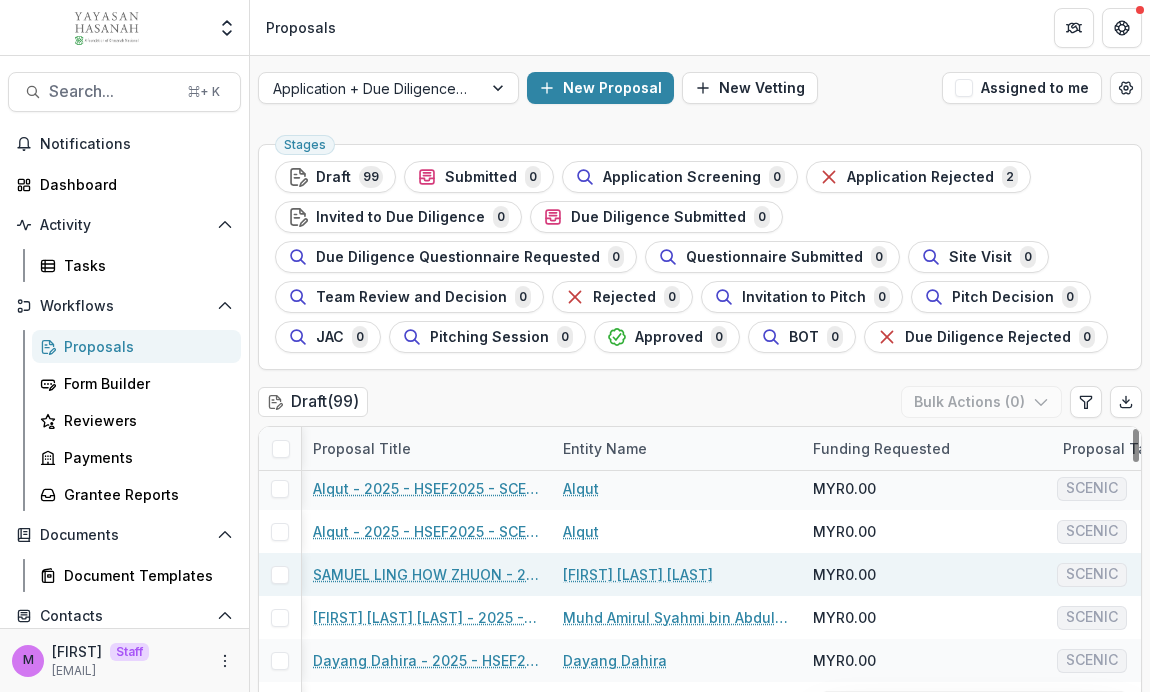 click on "SAMUEL LING HOW ZHUON - 2025 - HSEF2025 - SCENIC" at bounding box center (426, 574) 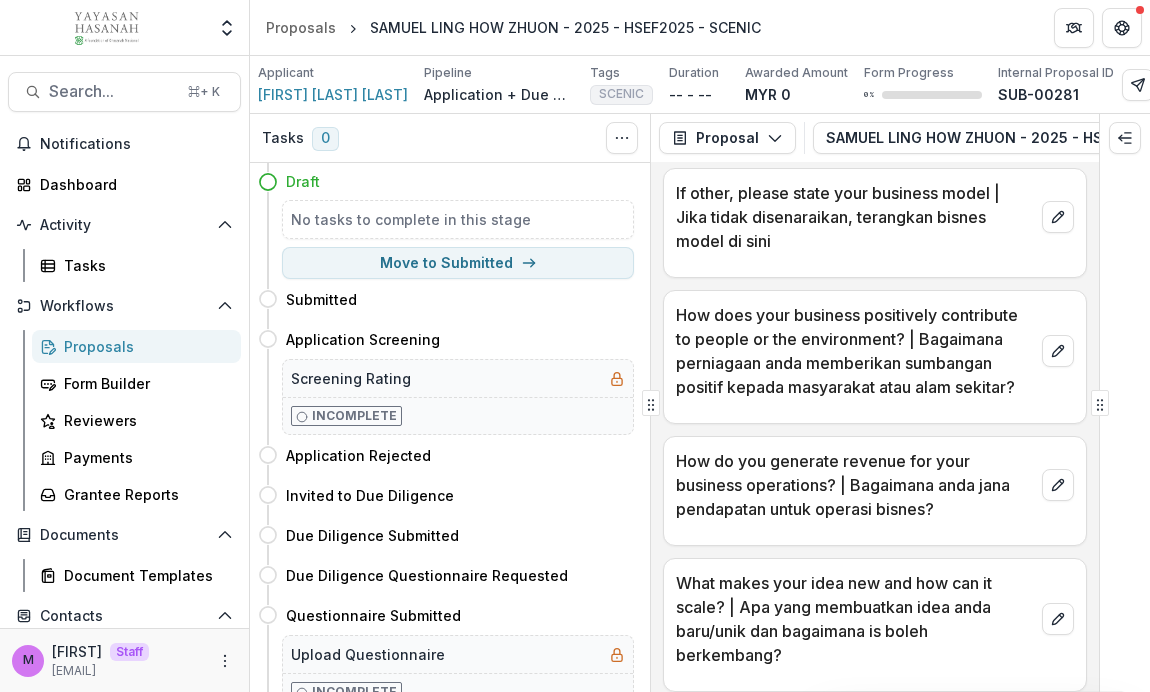 scroll, scrollTop: 3899, scrollLeft: 0, axis: vertical 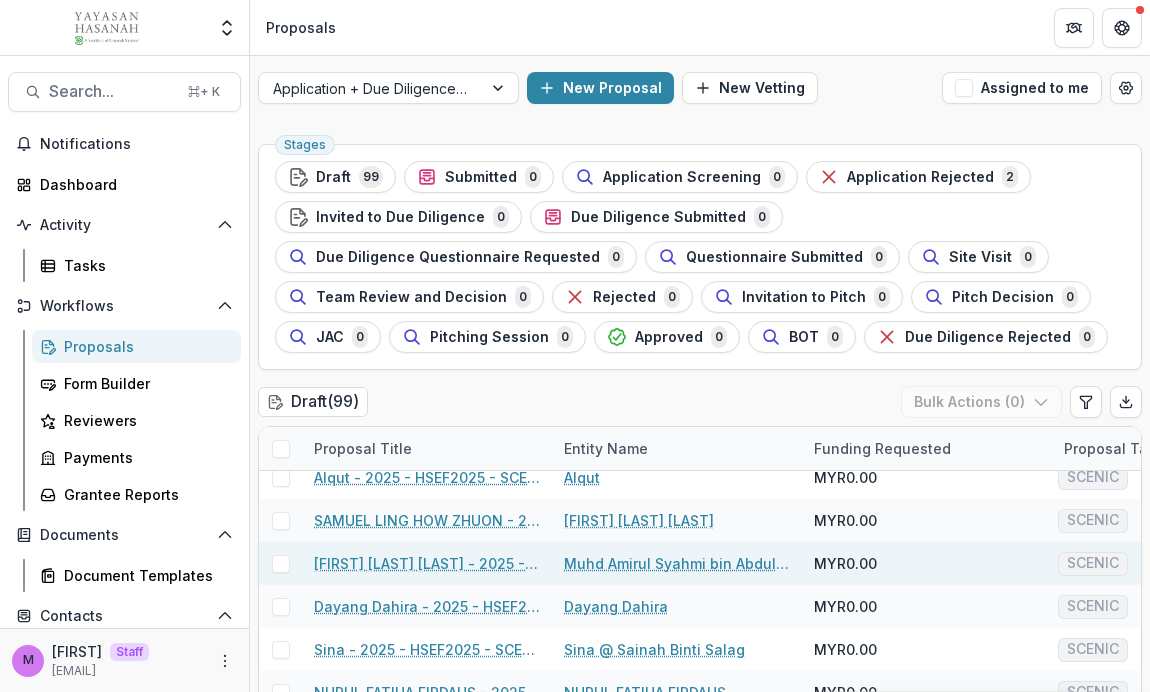 click on "[FIRST] [LAST] [LAST] - 2025 - HSEF2025 - SCENIC" at bounding box center [427, 563] 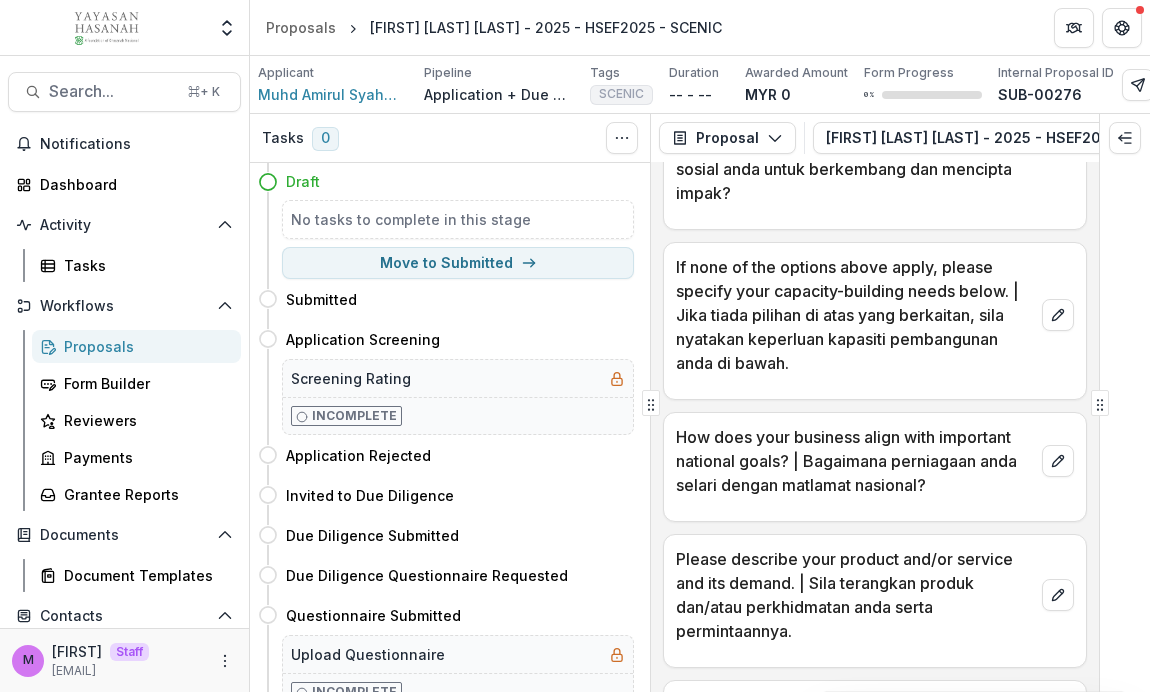 scroll, scrollTop: 3899, scrollLeft: 0, axis: vertical 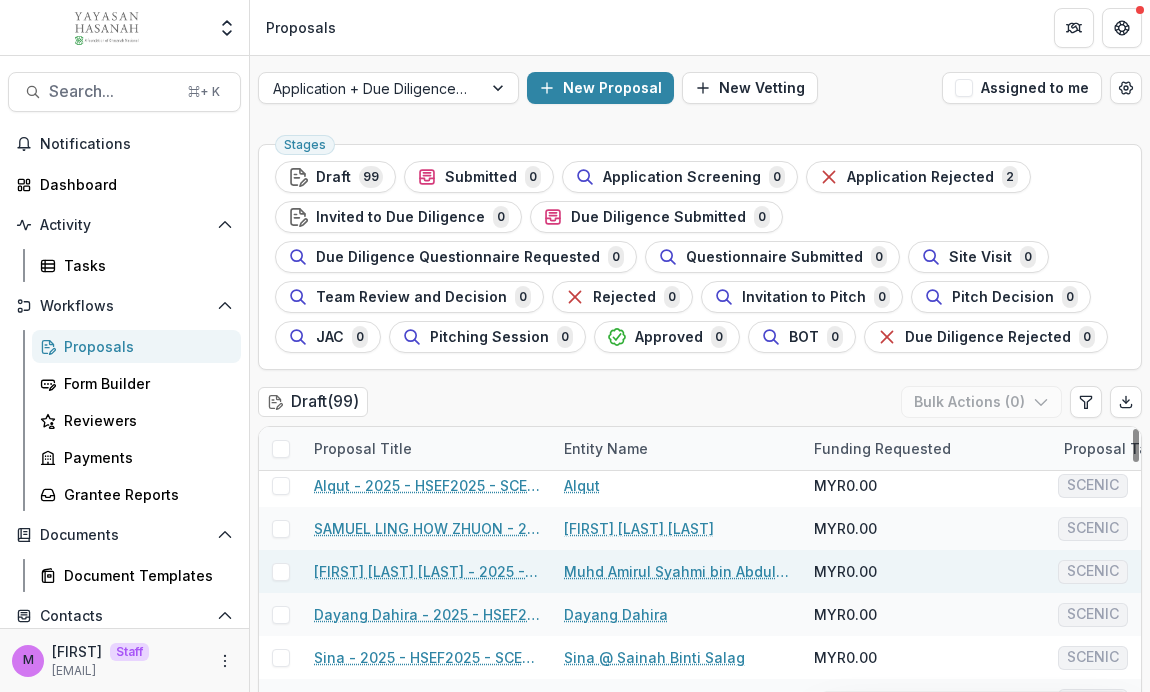 click on "[FIRST] [LAST] [LAST] - 2025 - HSEF2025 - SCENIC" at bounding box center (427, 571) 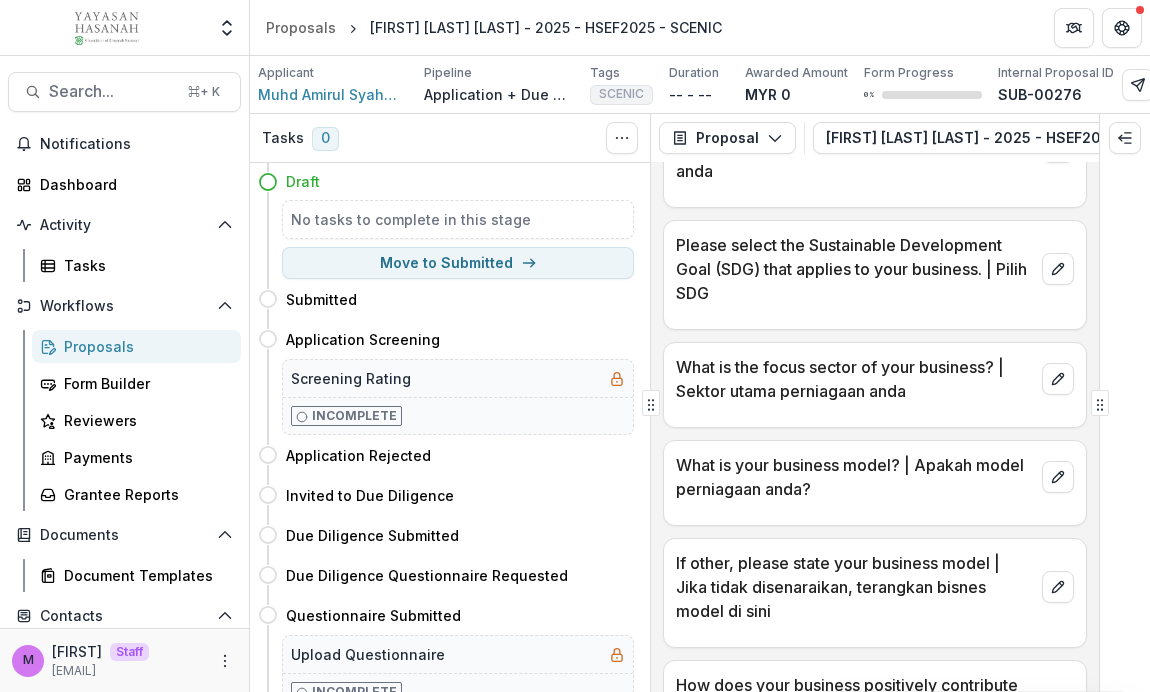 scroll, scrollTop: 3899, scrollLeft: 0, axis: vertical 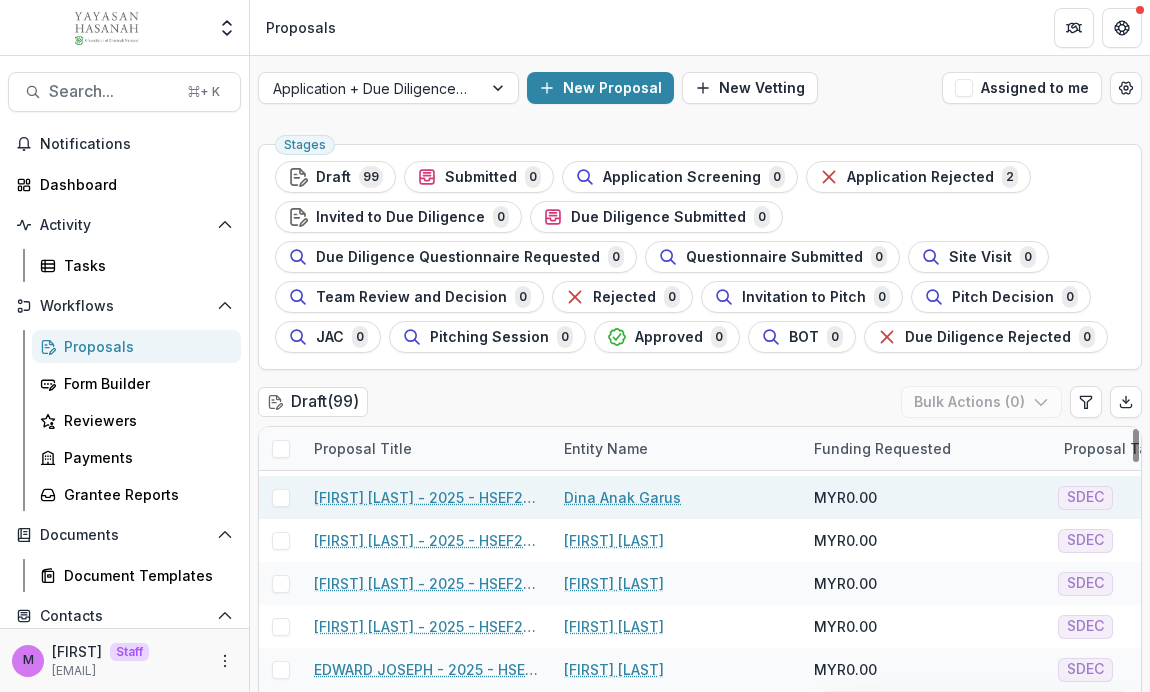 click on "[FIRST] [LAST] - 2025 - HSEF2025 - SDEC" at bounding box center [427, 497] 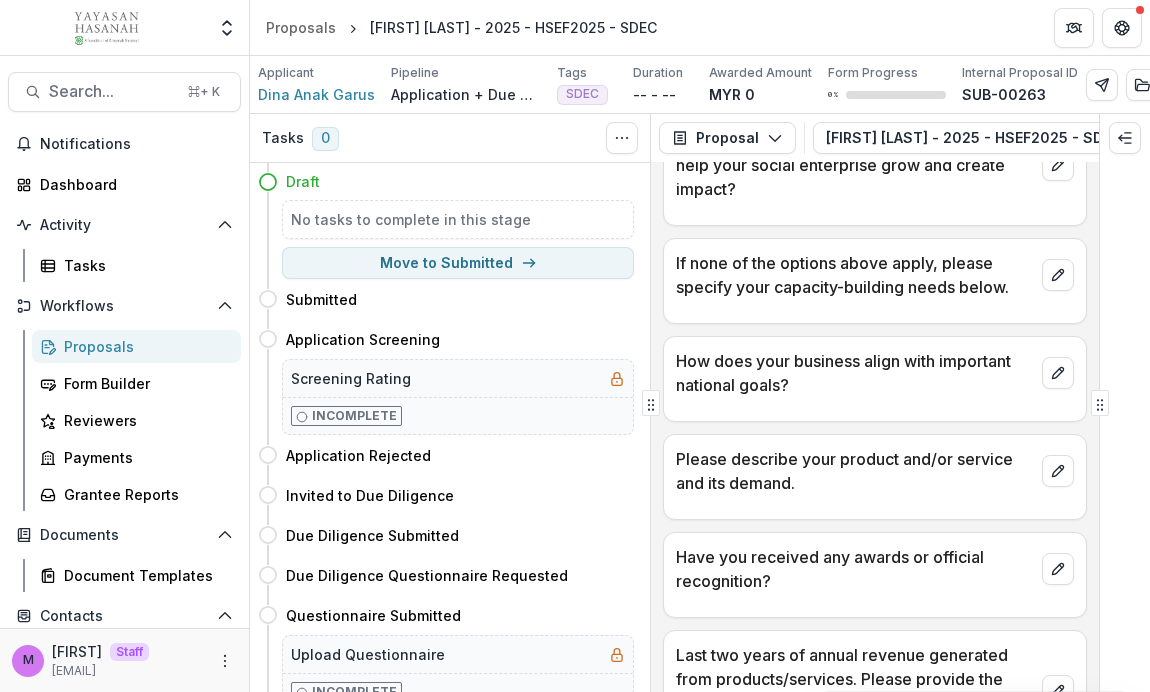 scroll, scrollTop: 2613, scrollLeft: 0, axis: vertical 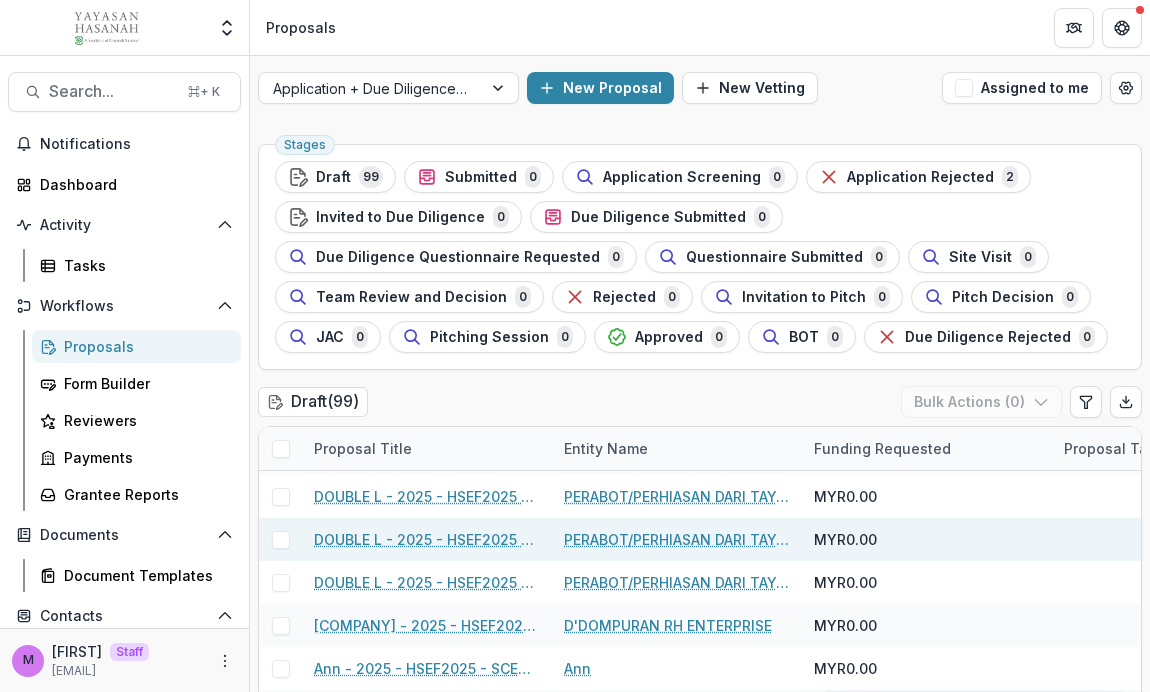 click on "DOUBLE L - 2025 - HSEF2025 - SCENIC (1)" at bounding box center (427, 539) 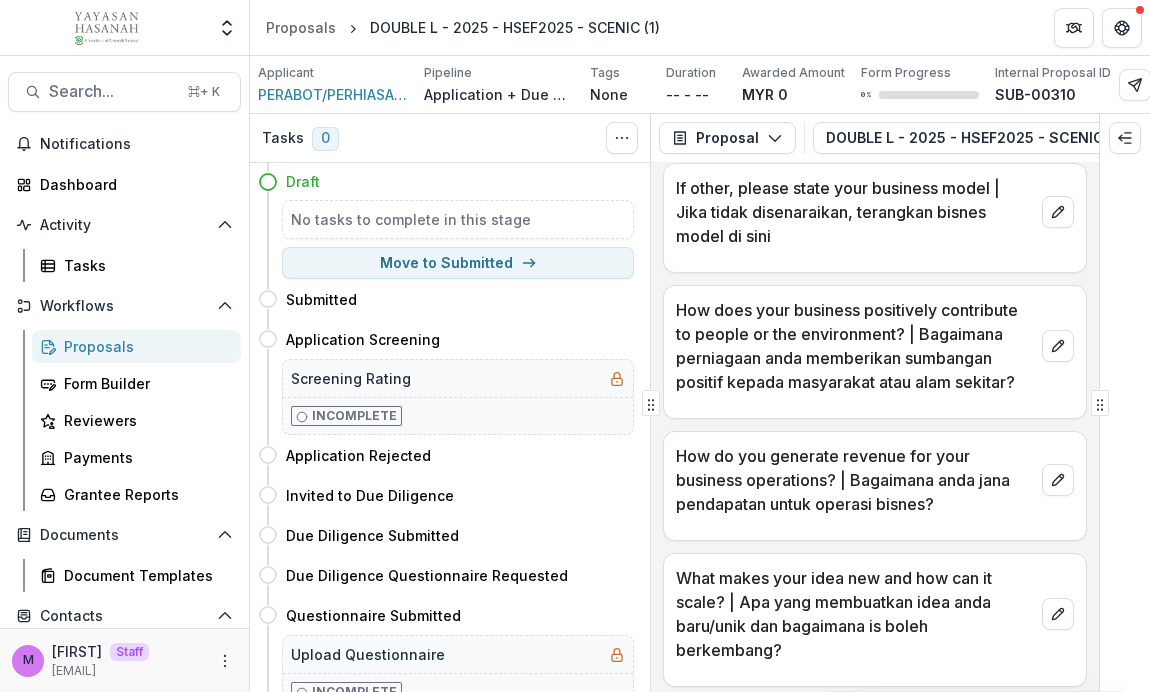 scroll, scrollTop: 3875, scrollLeft: 0, axis: vertical 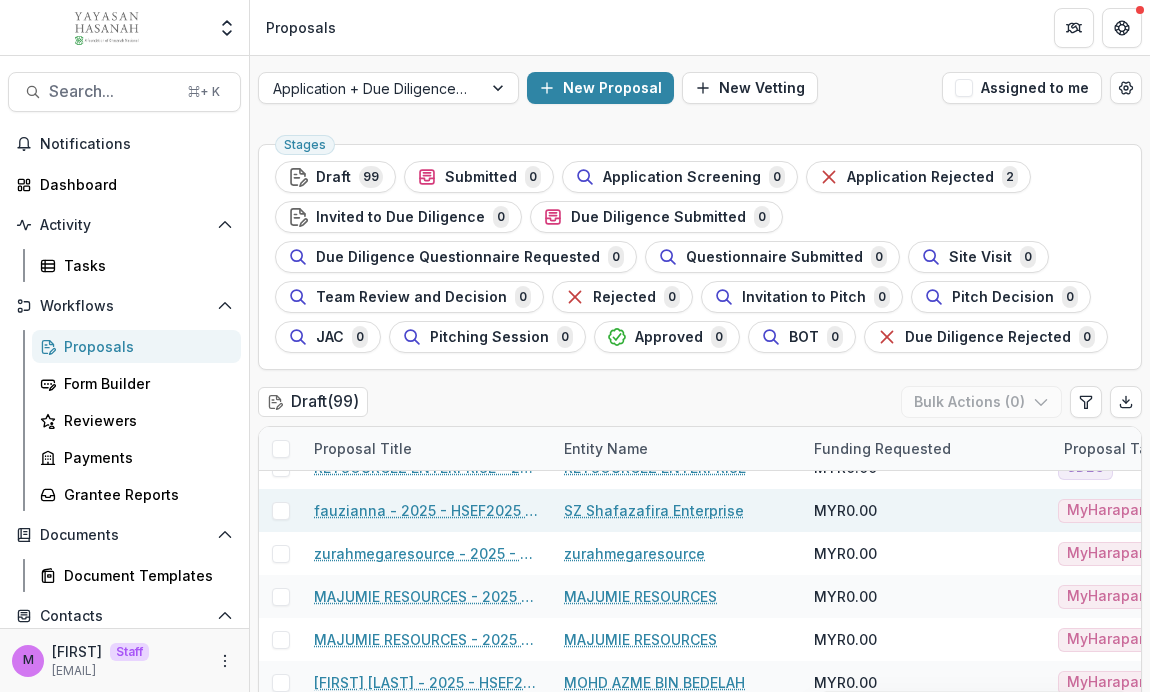 click on "fauzianna - 2025 - HSEF2025 - myHarapan" at bounding box center [427, 510] 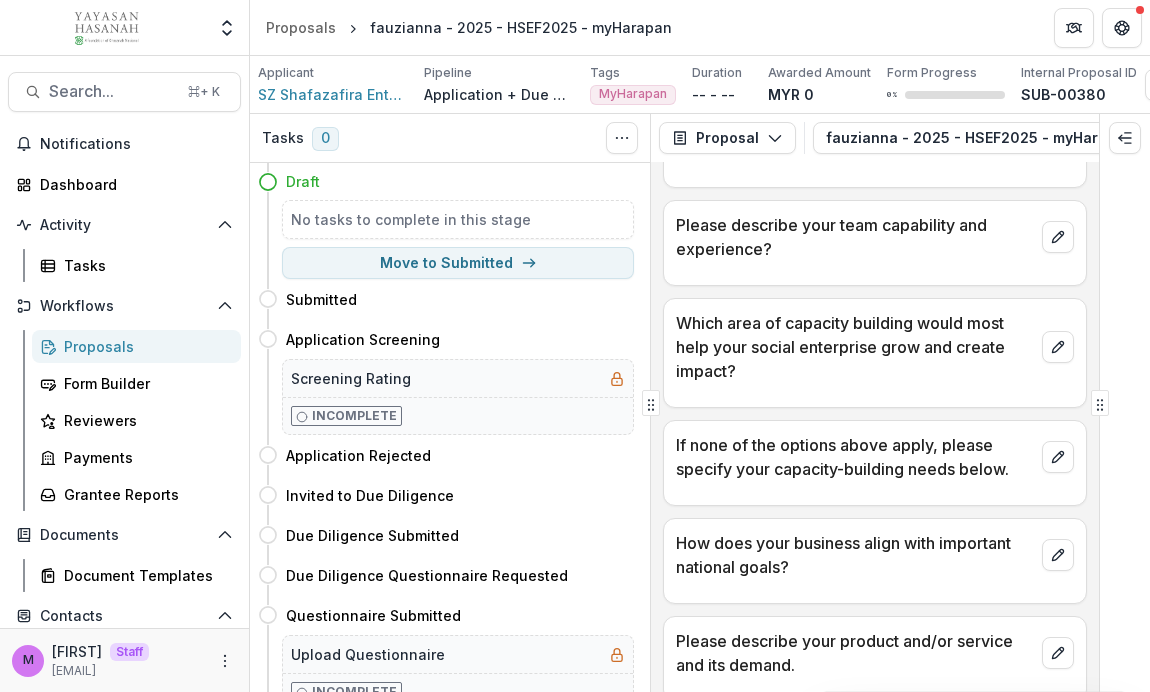 scroll, scrollTop: 2565, scrollLeft: 0, axis: vertical 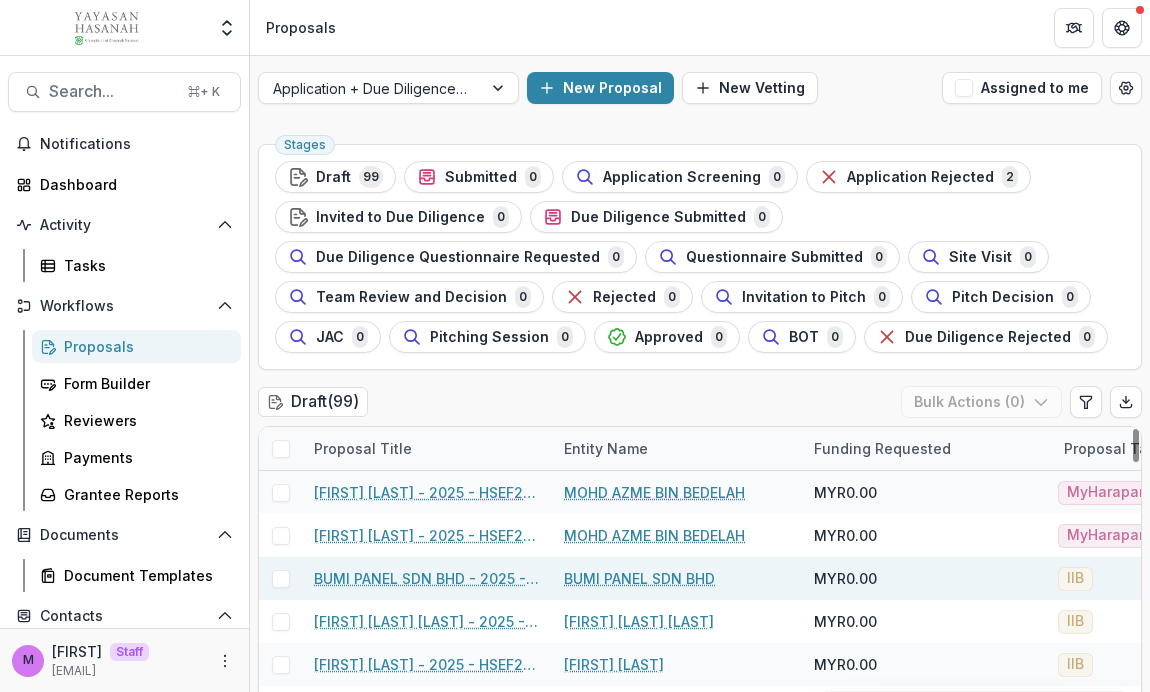 click on "BUMI PANEL SDN BHD - 2025 - HSEF2025 - Iskandar Investment Berhad" at bounding box center [427, 578] 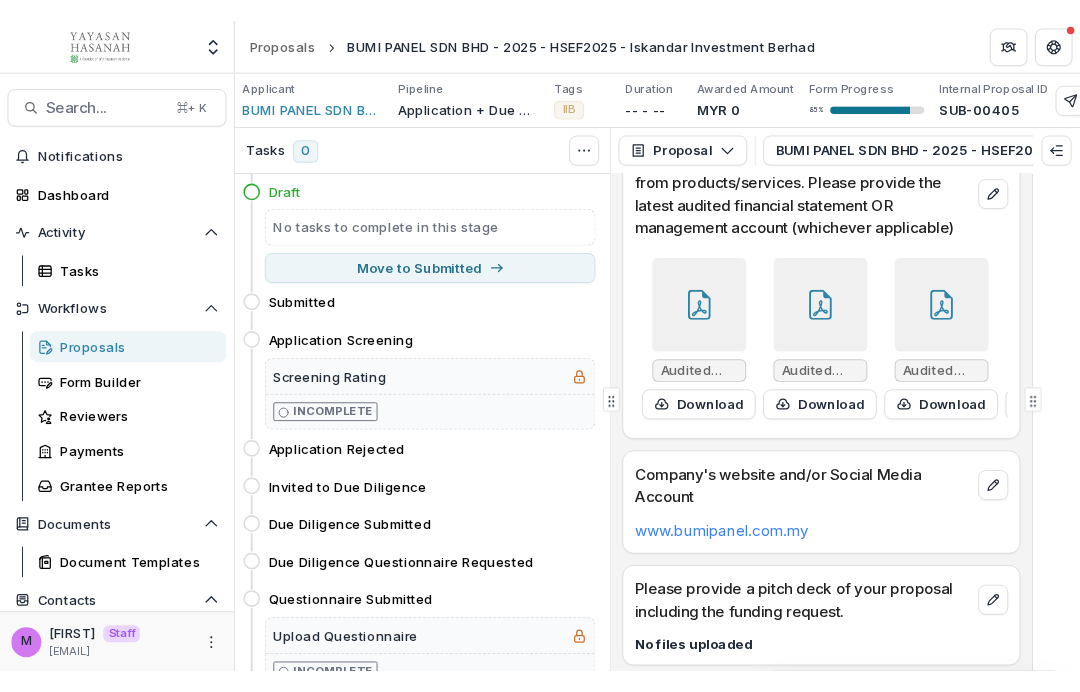 scroll, scrollTop: 5765, scrollLeft: 0, axis: vertical 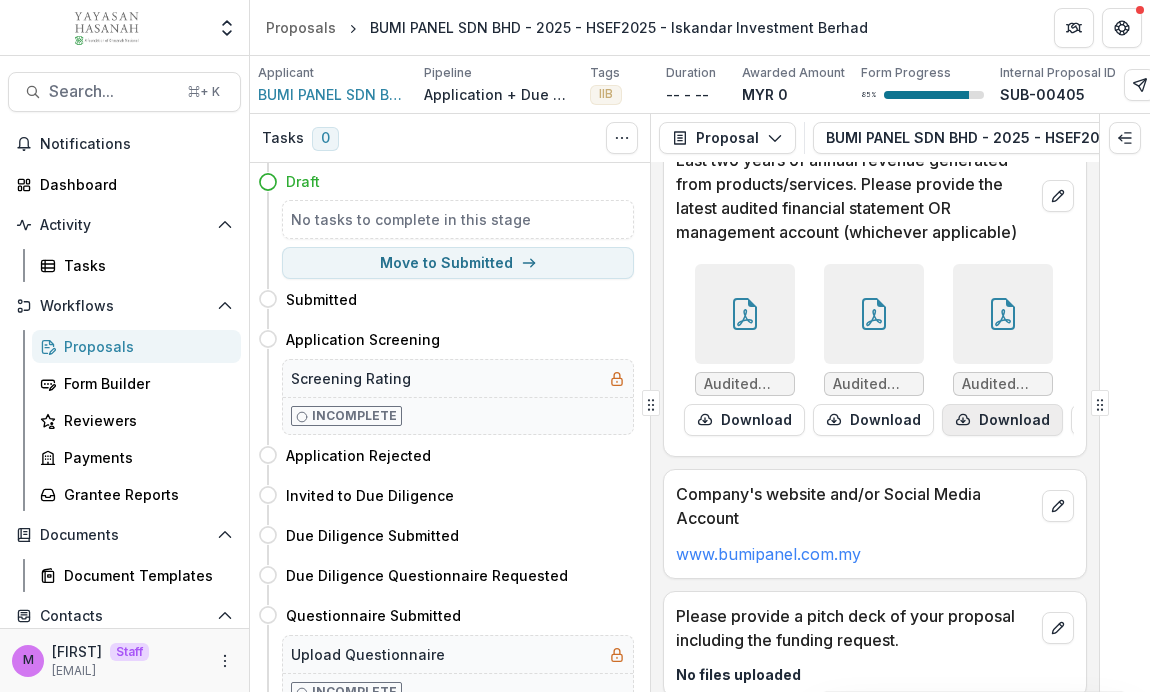 click on "Download" at bounding box center (1002, 420) 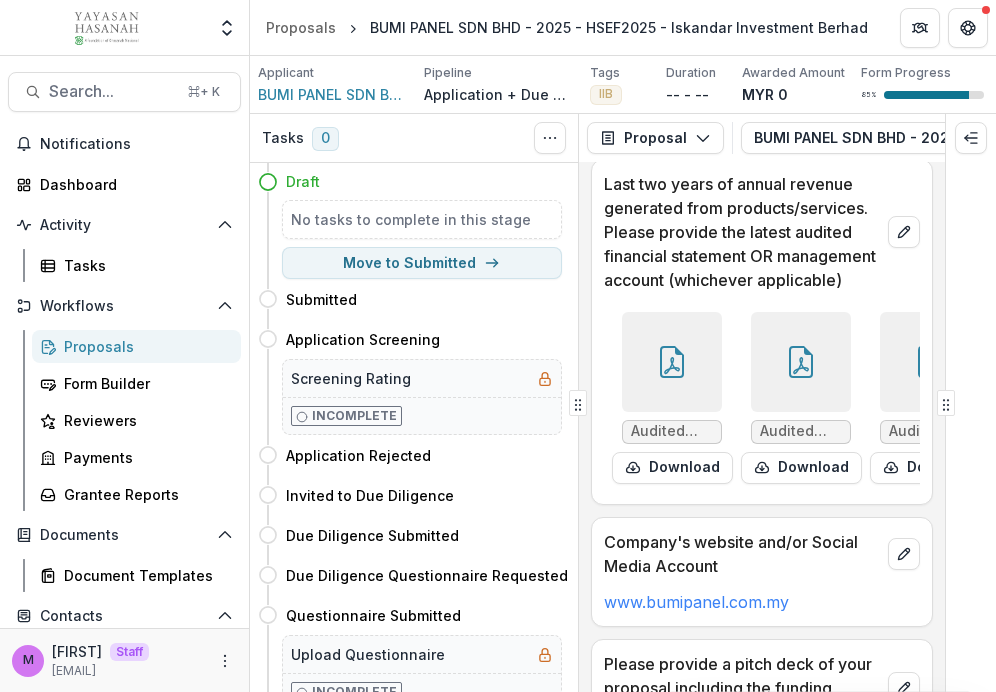 scroll, scrollTop: 6812, scrollLeft: 0, axis: vertical 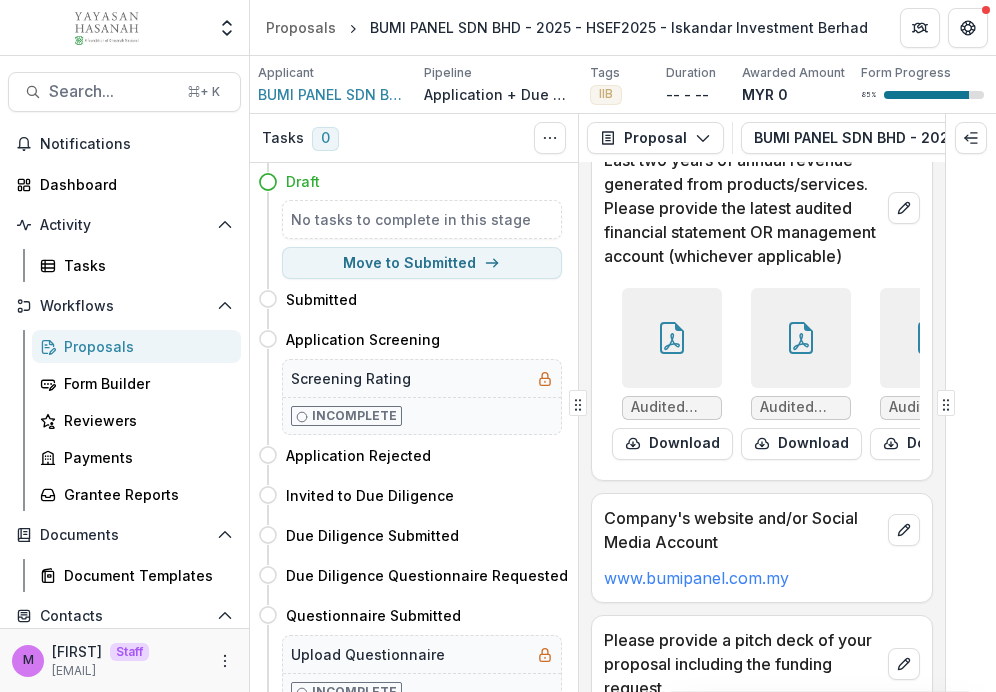 click on "Last two years of annual revenue generated from products/services. Please provide the latest audited financial statement OR management account (whichever applicable)" at bounding box center [742, 208] 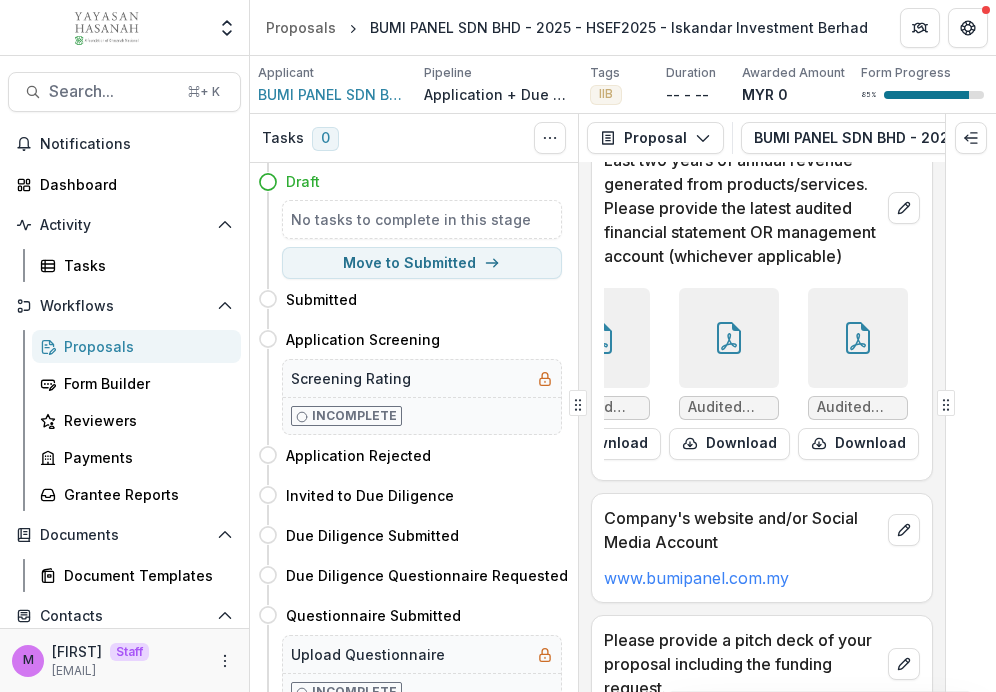scroll, scrollTop: 0, scrollLeft: 0, axis: both 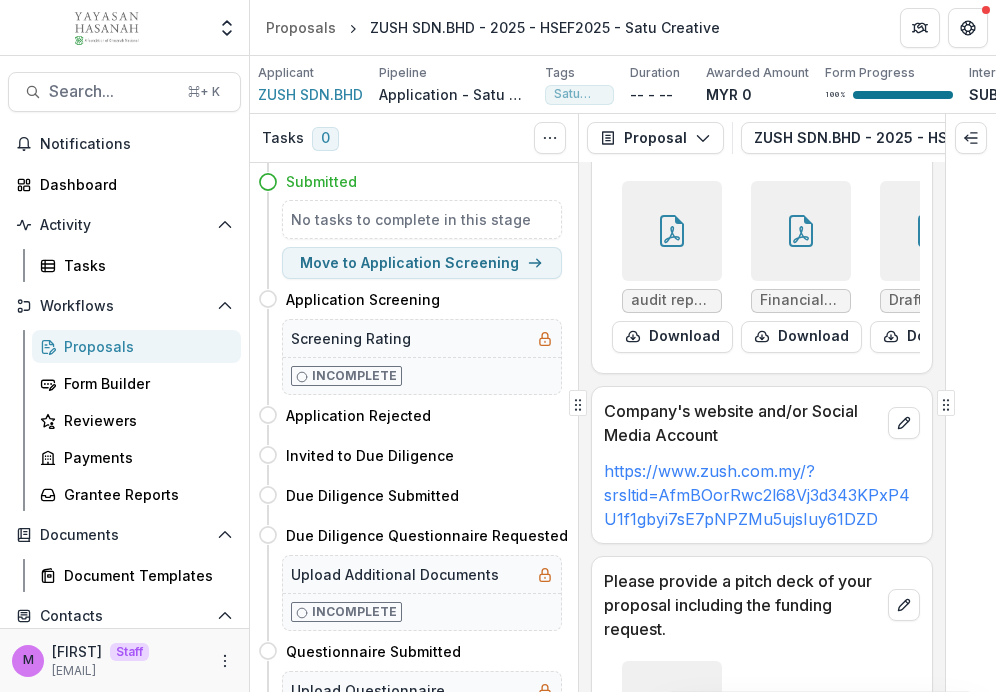 click on "Team Settings Admin Settings" at bounding box center (125, 27) 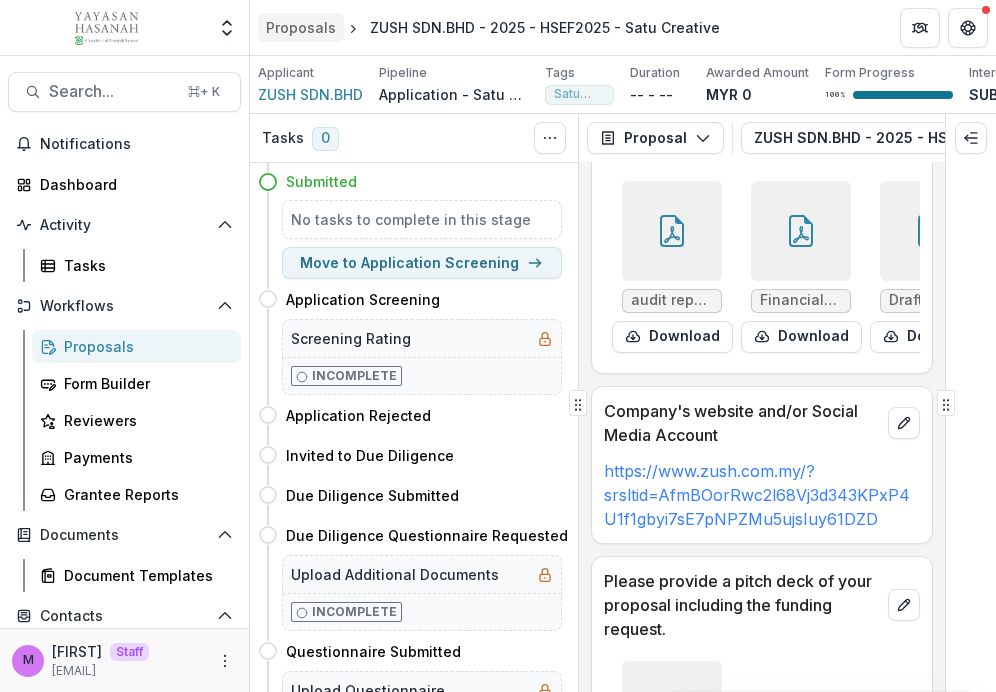 click on "Proposals" at bounding box center (301, 27) 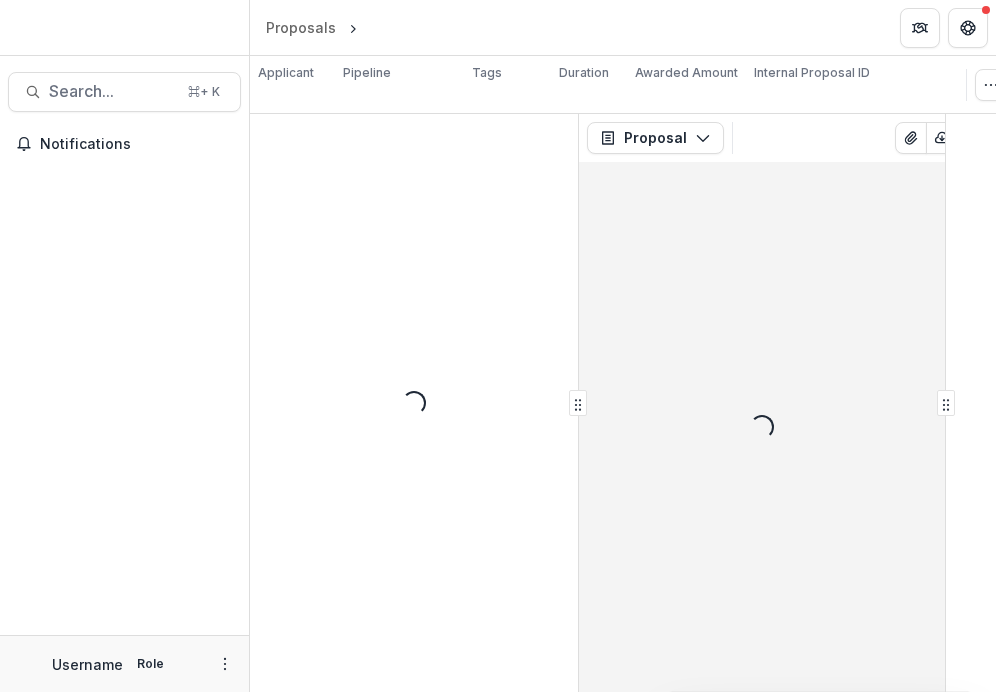 scroll, scrollTop: 0, scrollLeft: 0, axis: both 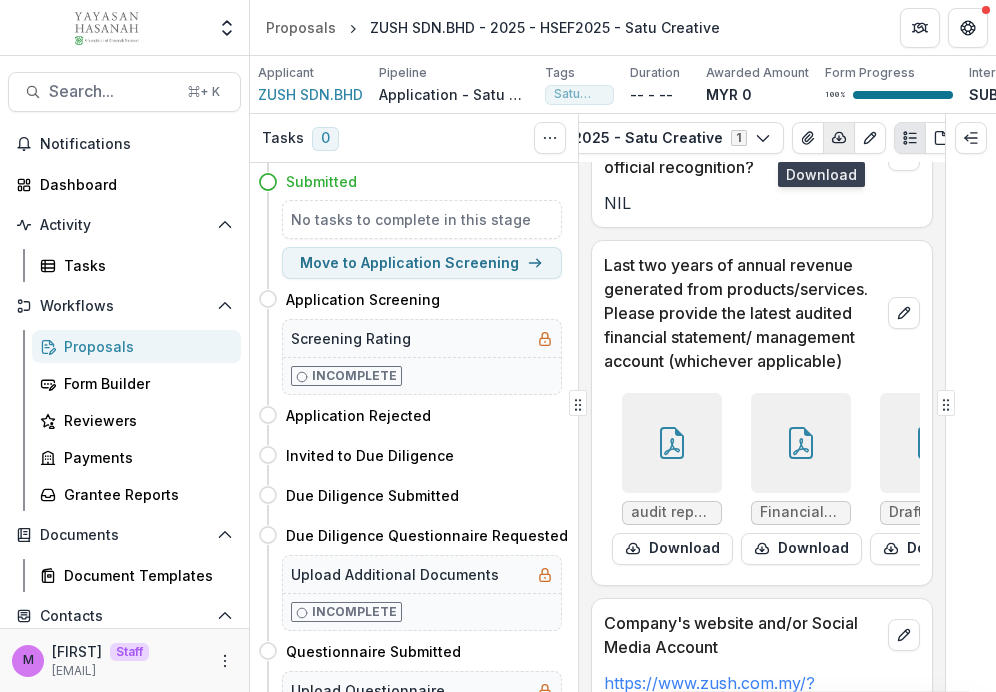 click 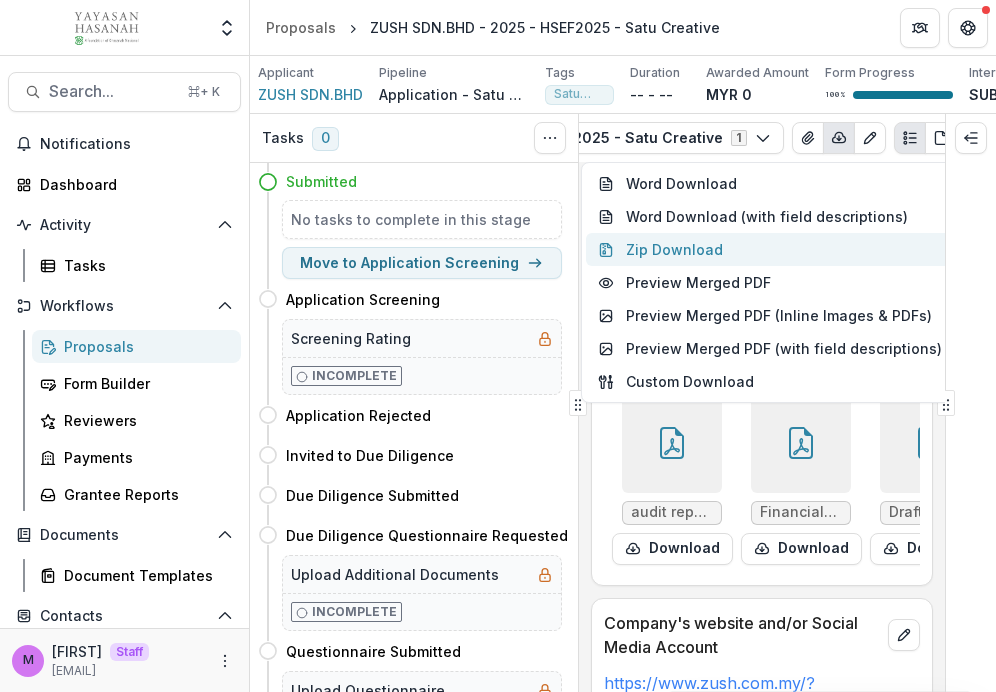 click on "Zip Download" at bounding box center [770, 249] 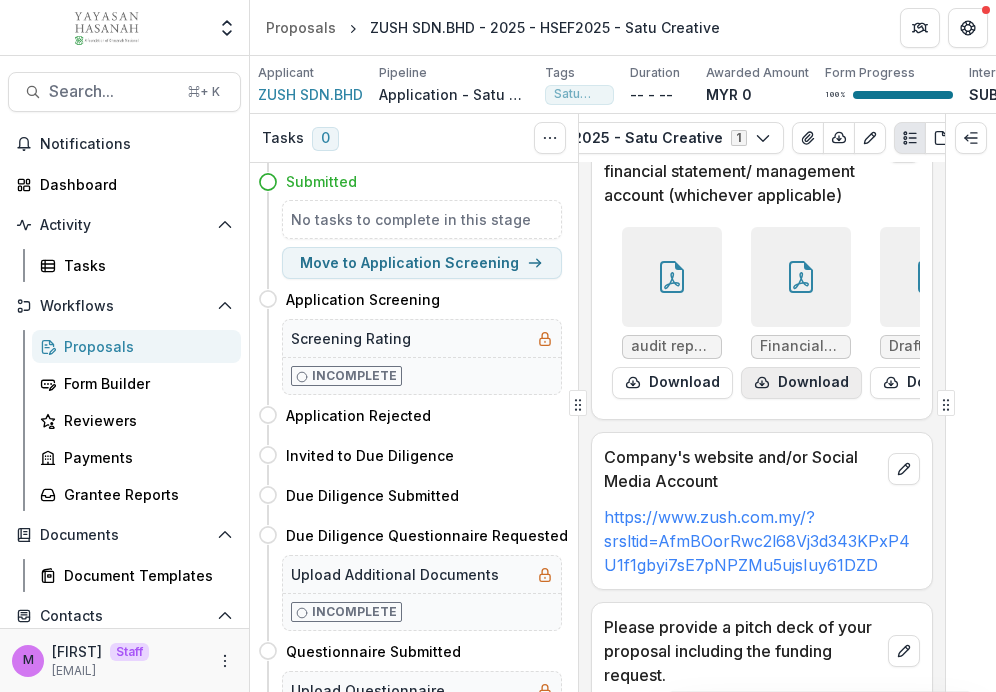 scroll, scrollTop: 4736, scrollLeft: 0, axis: vertical 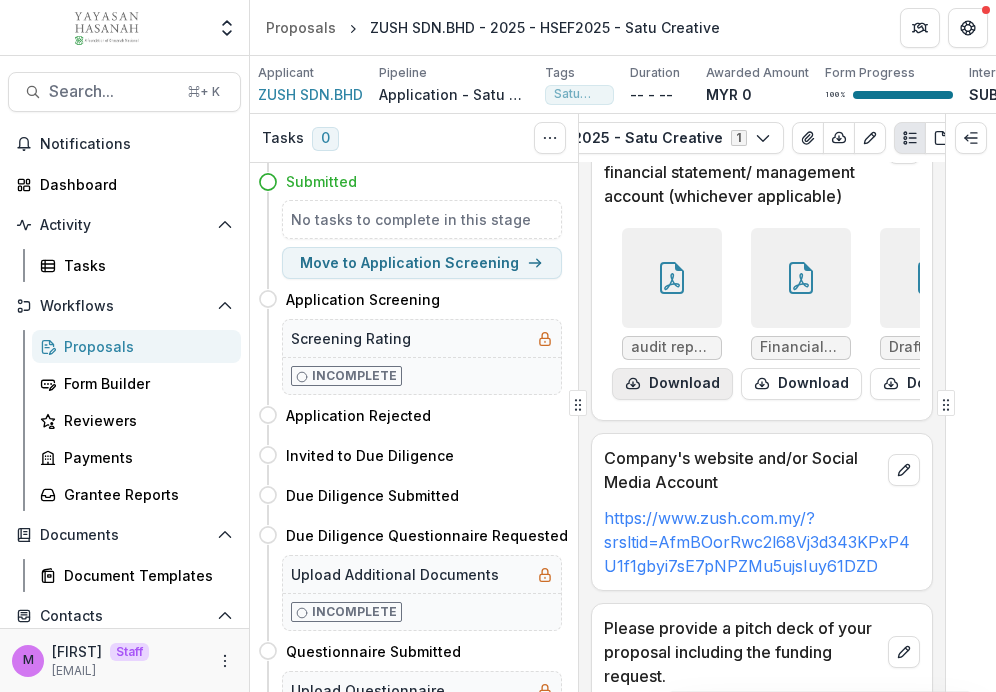 click on "Download" at bounding box center (672, 384) 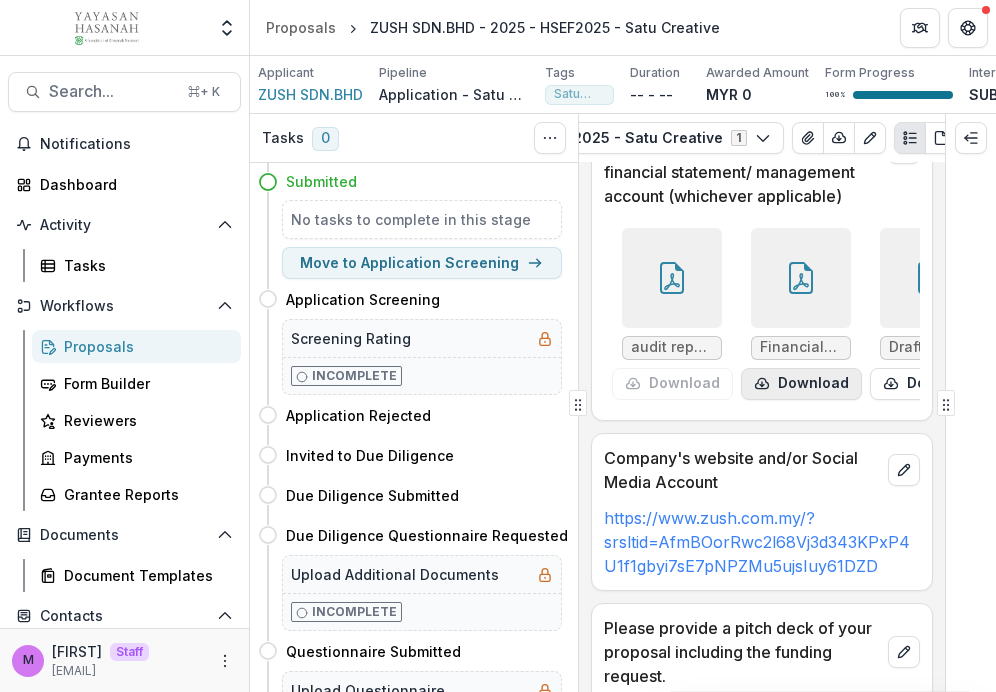 click on "Download" at bounding box center (801, 384) 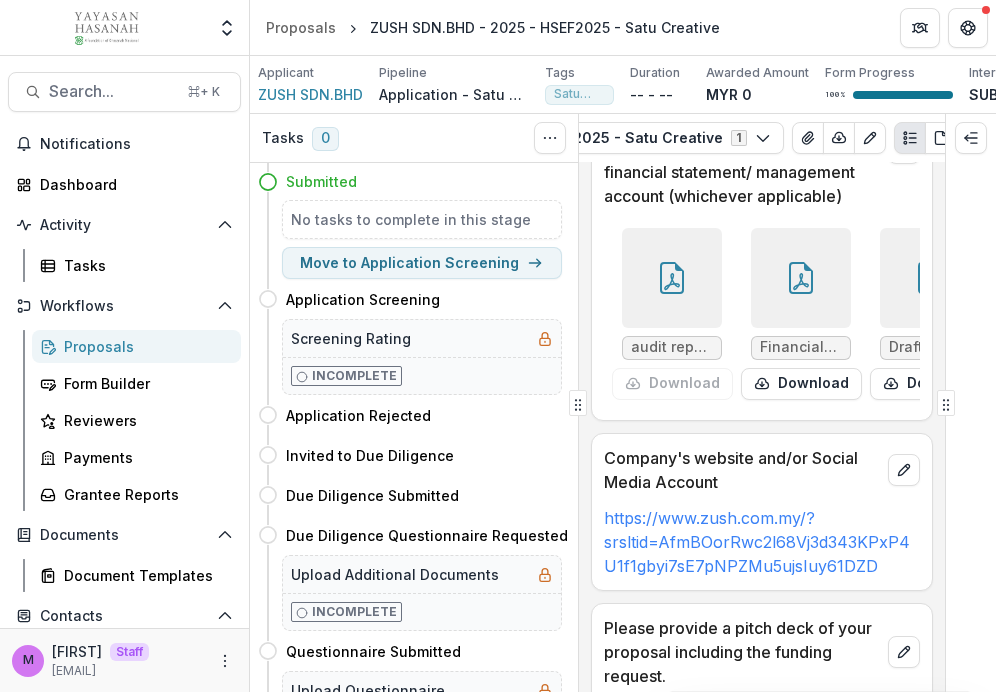 click on "Last two years of annual revenue generated from products/services. Please provide the latest audited financial statement/ management account (whichever applicable)" at bounding box center [742, 148] 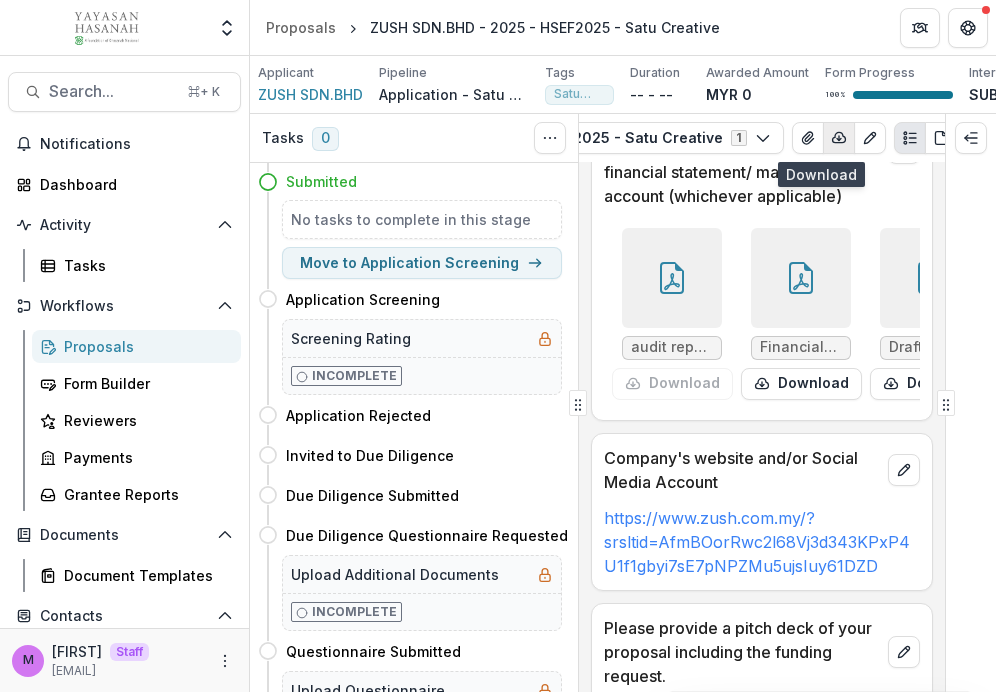 click 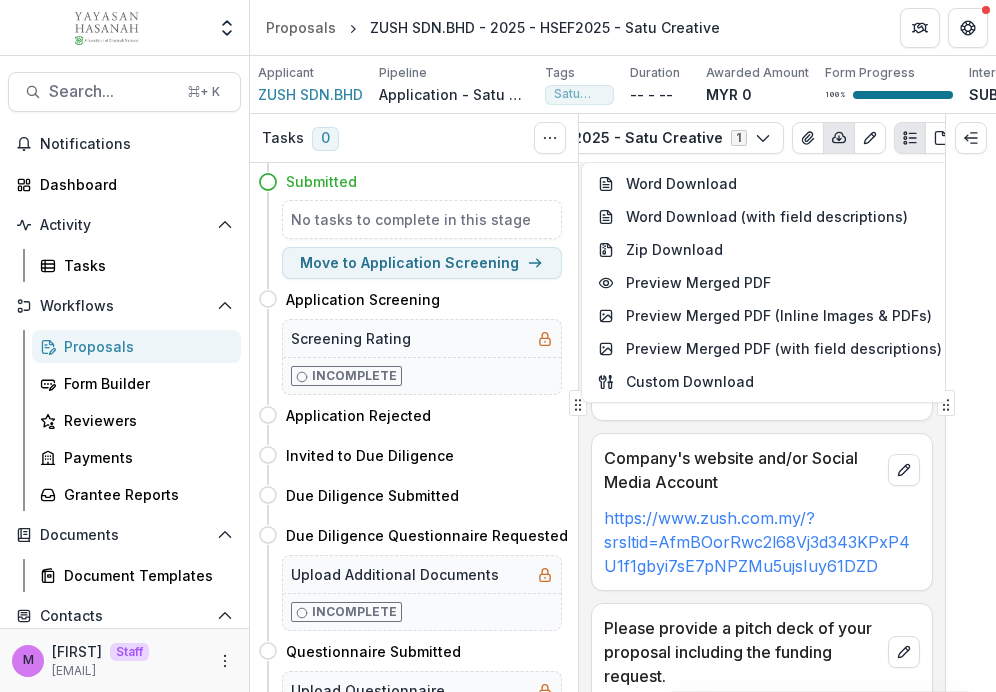 click on "Proposal Proposal Payments Reports Grant Agreements Board Summaries Bank Details ZUSH SDN.BHD - 2025 - HSEF2025 - Satu Creative 1 Forms (1) ZUSH SDN.BHD - 2025 - HSEF2025 - Satu Creative Configure forms Word Download Word Download (with field descriptions) Zip Download Preview Merged PDF Preview Merged PDF (Inline Images & PDFs) Preview Merged PDF (with field descriptions) Custom Download" at bounding box center (762, 138) 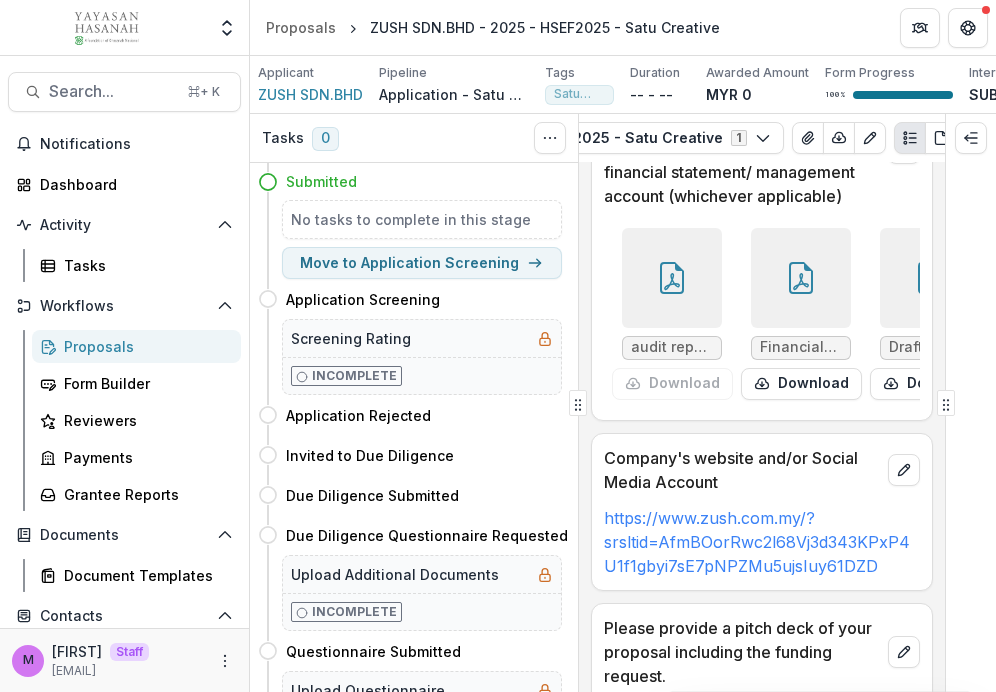scroll, scrollTop: 0, scrollLeft: 75, axis: horizontal 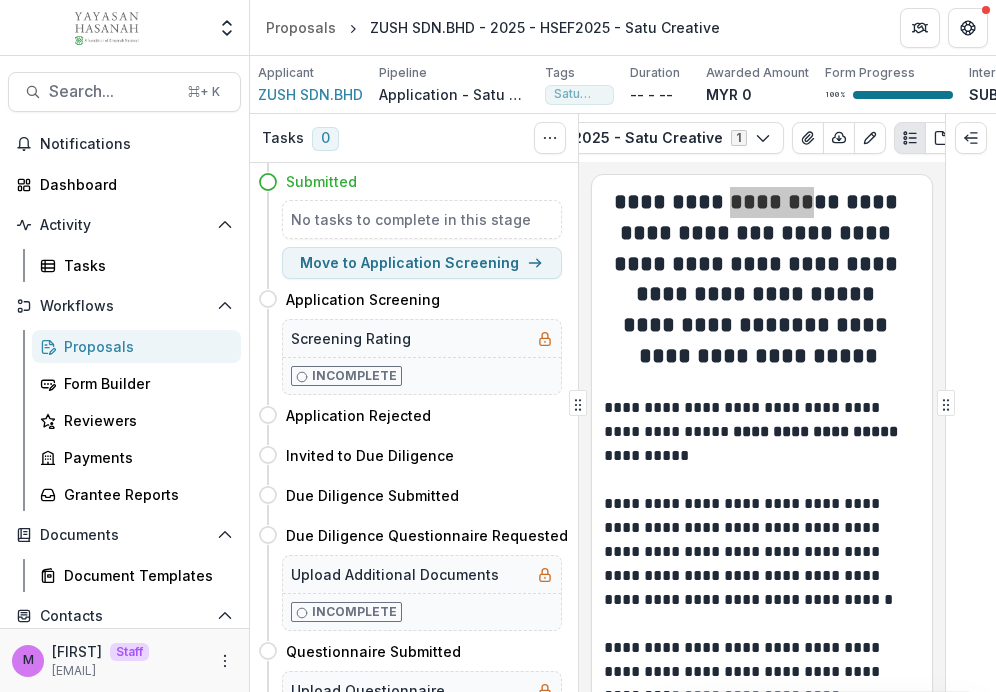 drag, startPoint x: 744, startPoint y: 207, endPoint x: 638, endPoint y: 171, distance: 111.94642 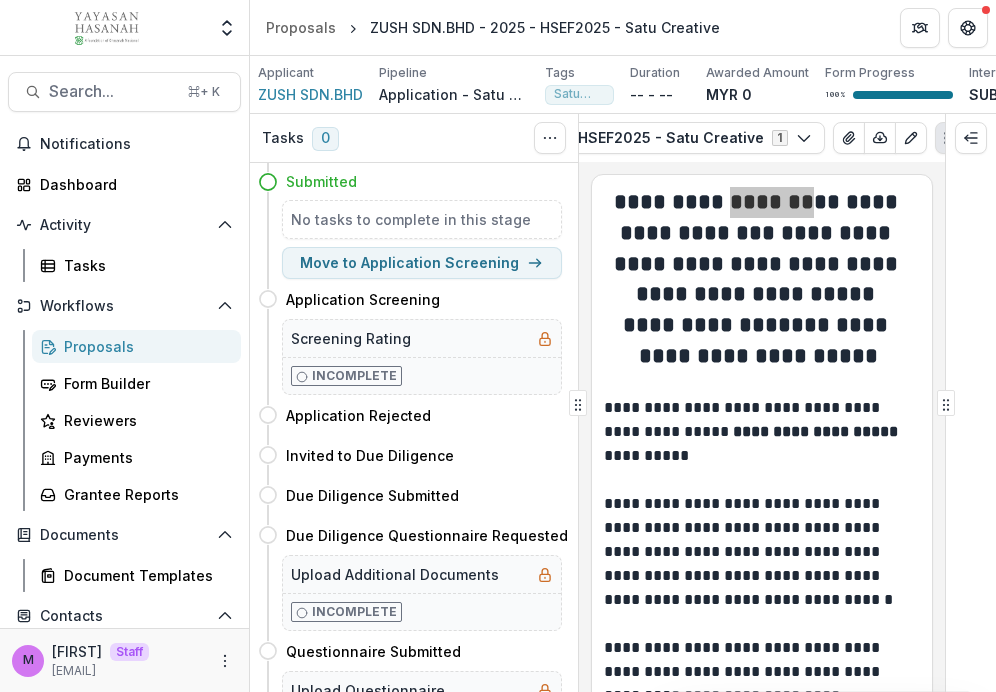 scroll, scrollTop: 0, scrollLeft: 391, axis: horizontal 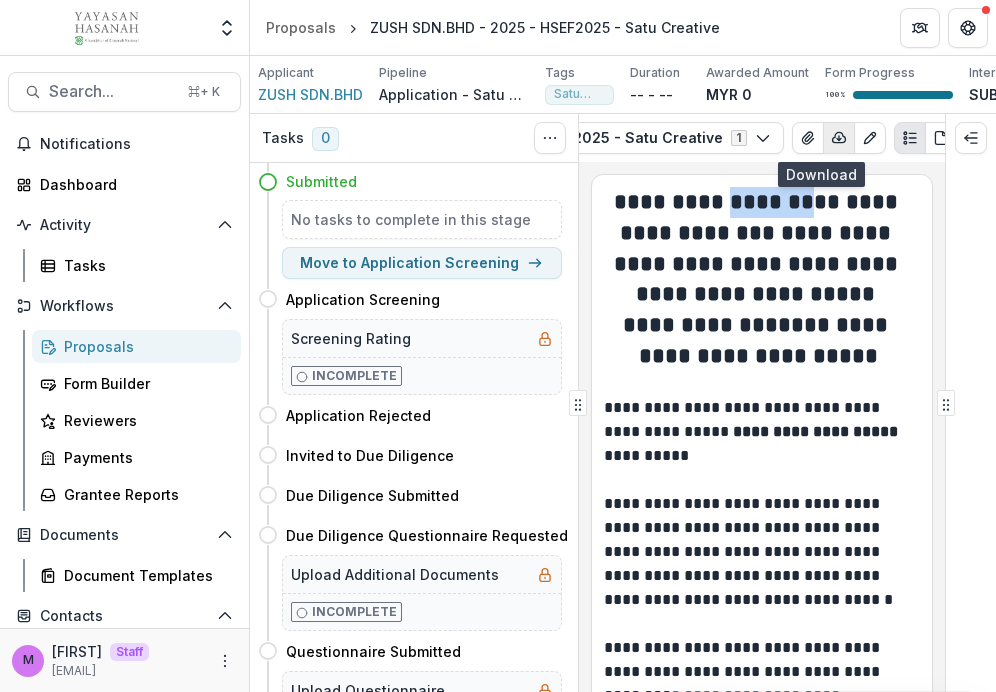 click 